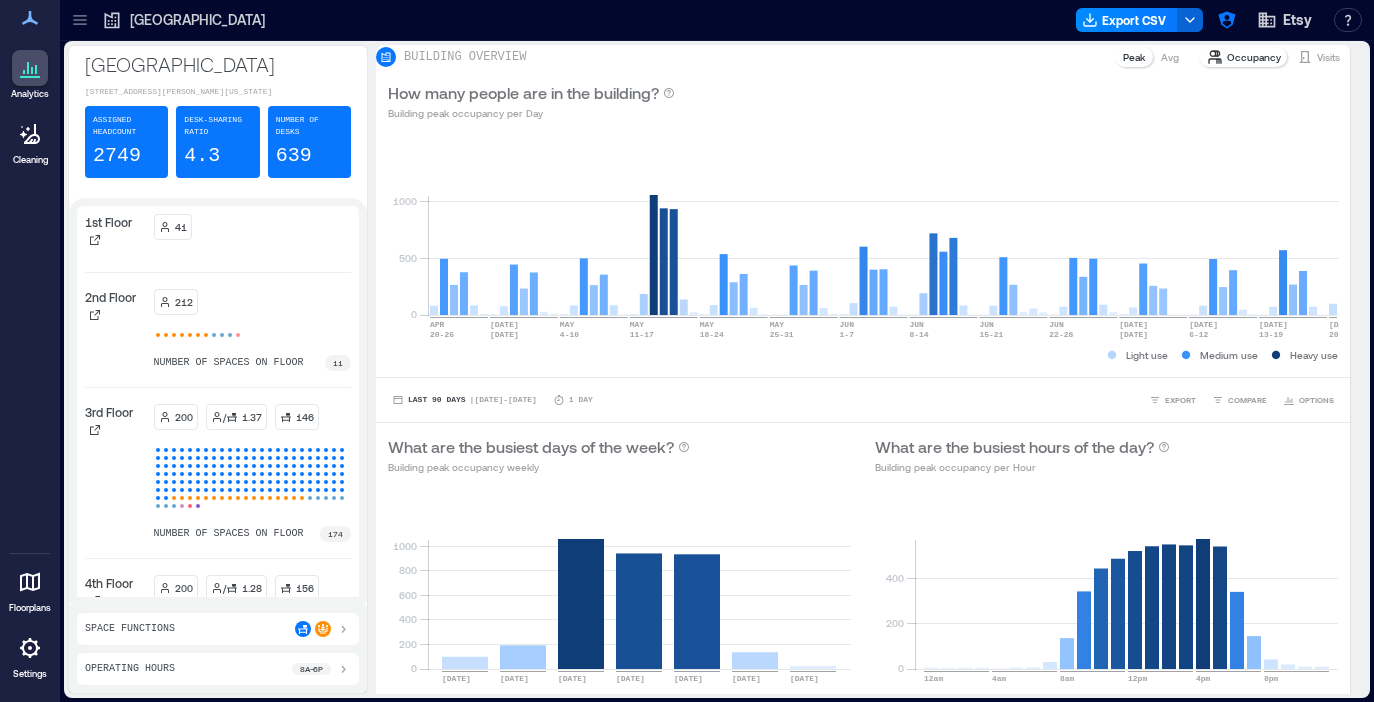 scroll, scrollTop: 0, scrollLeft: 0, axis: both 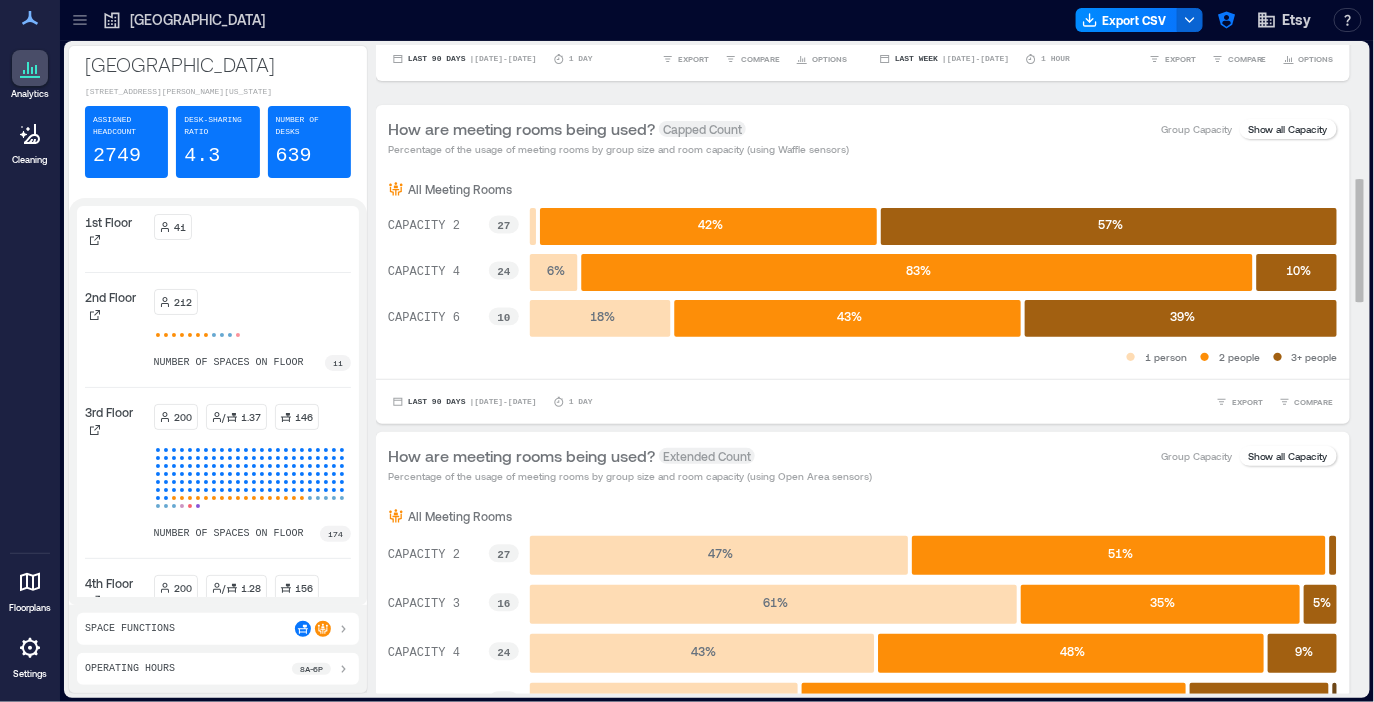 click 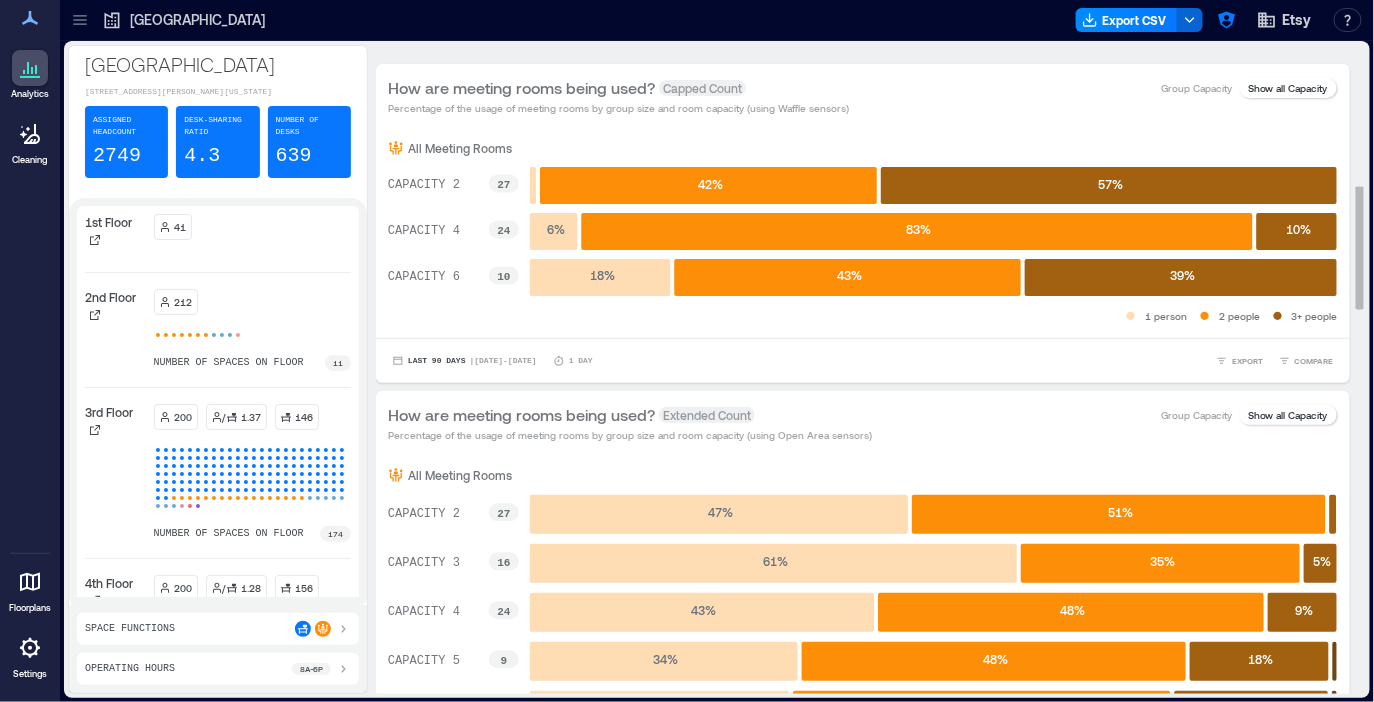 scroll, scrollTop: 745, scrollLeft: 0, axis: vertical 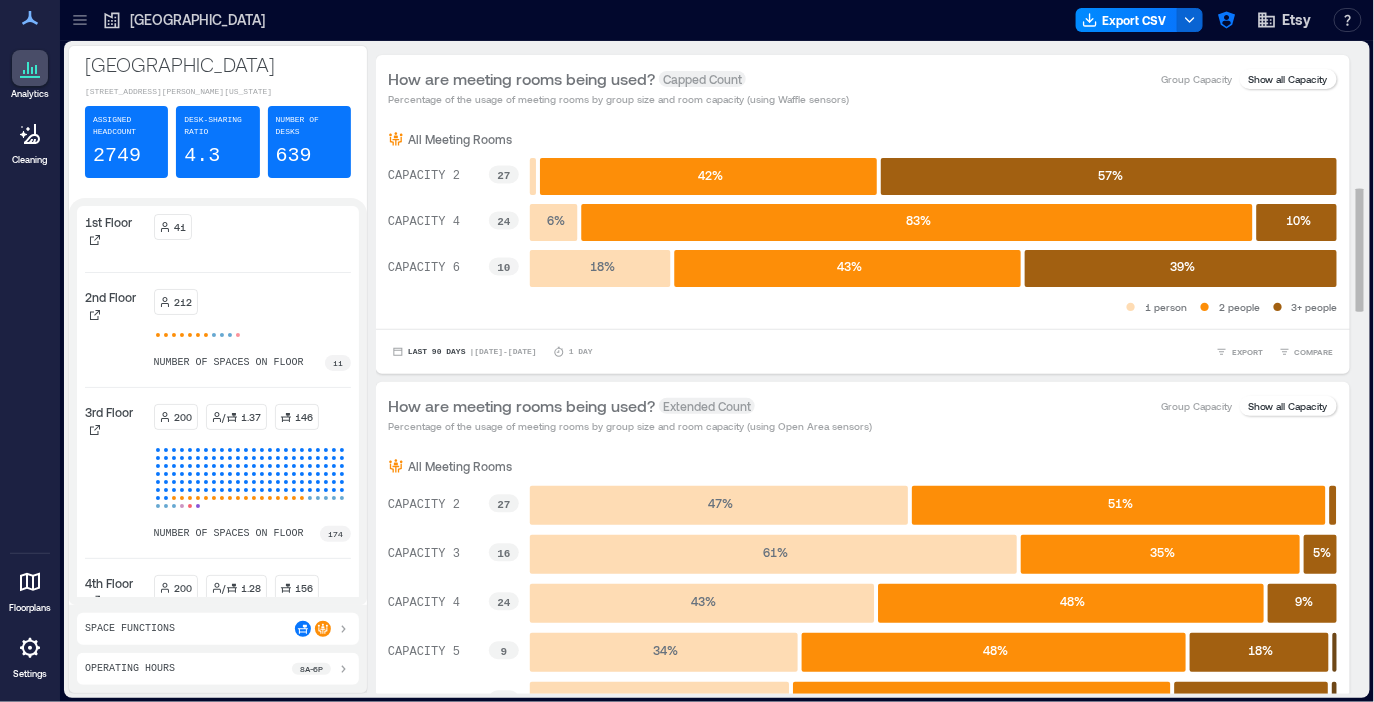 drag, startPoint x: 502, startPoint y: 511, endPoint x: 525, endPoint y: 511, distance: 23 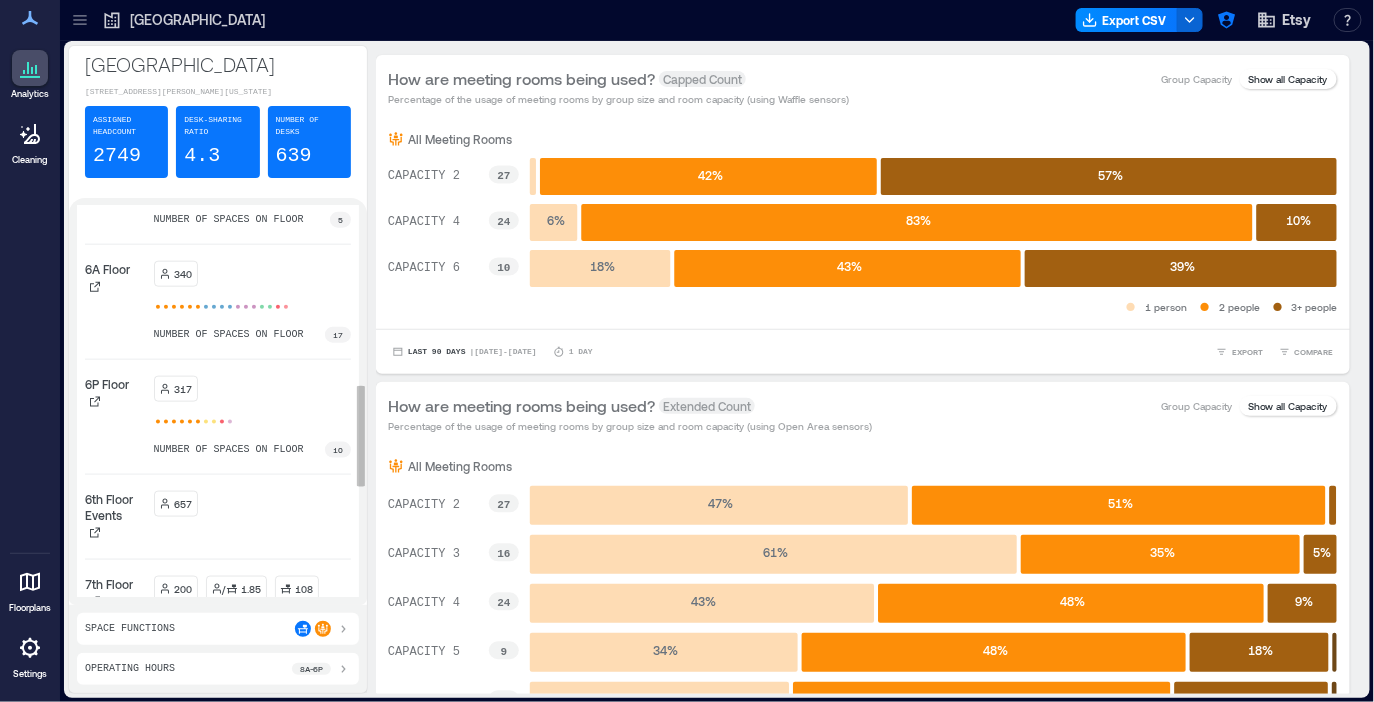 scroll, scrollTop: 760, scrollLeft: 0, axis: vertical 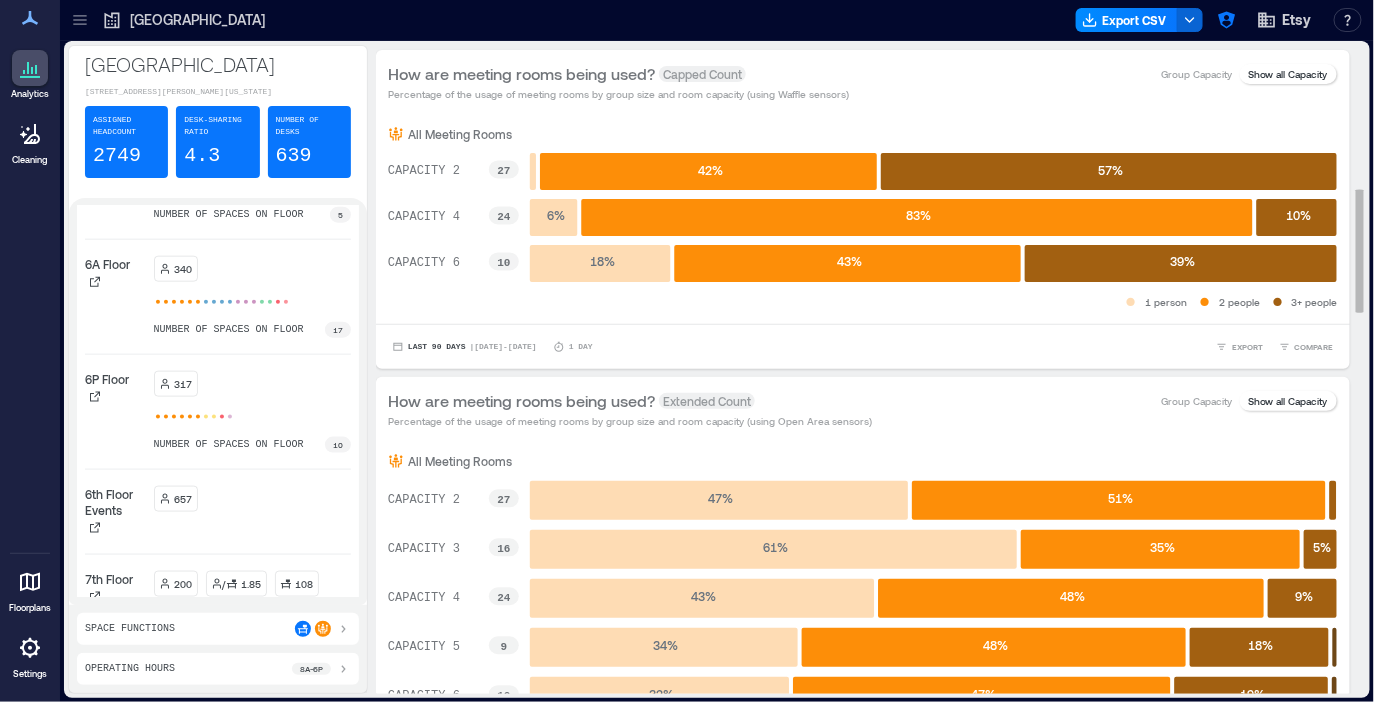 click on "Group Capacity" at bounding box center [1196, 74] 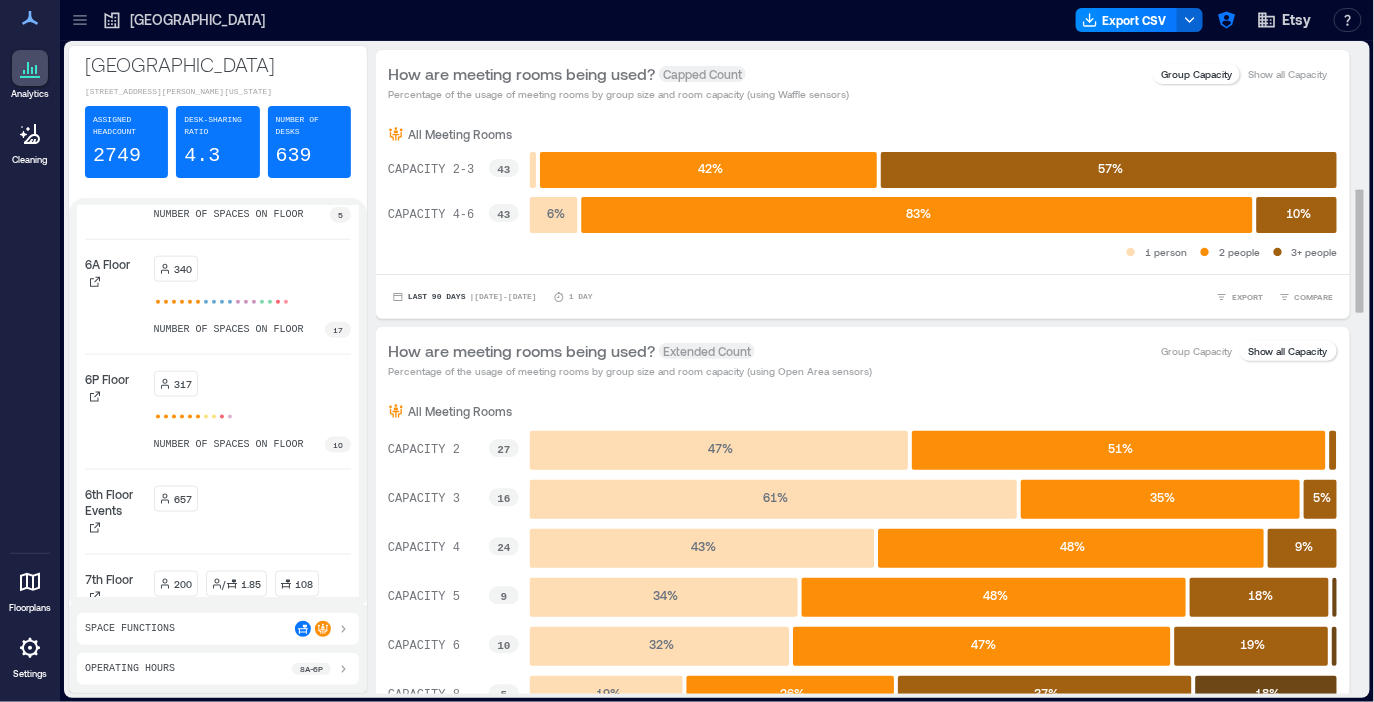 click on "How are meeting rooms being used? Capped Count Percentage of the usage of meeting rooms by group size and room capacity (using Waffle sensors) Group Capacity Show all Capacity" at bounding box center (863, 82) 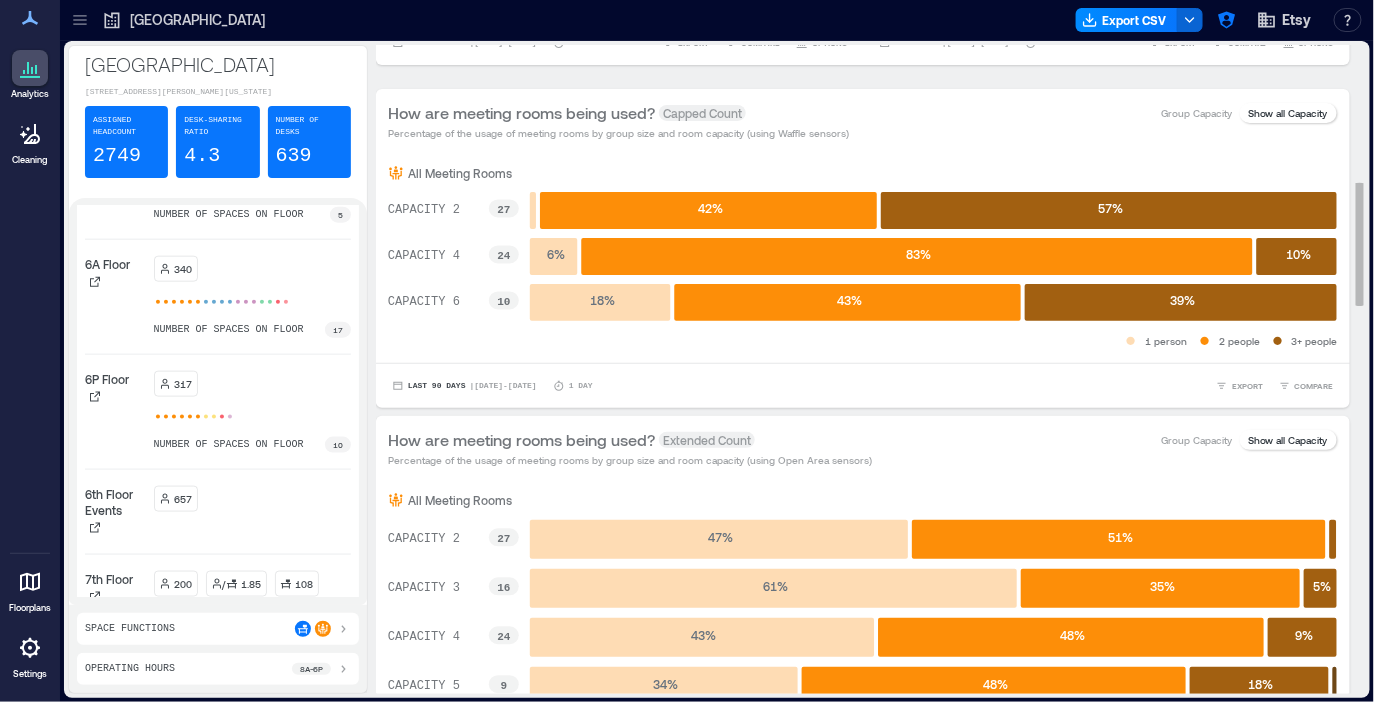 scroll, scrollTop: 710, scrollLeft: 0, axis: vertical 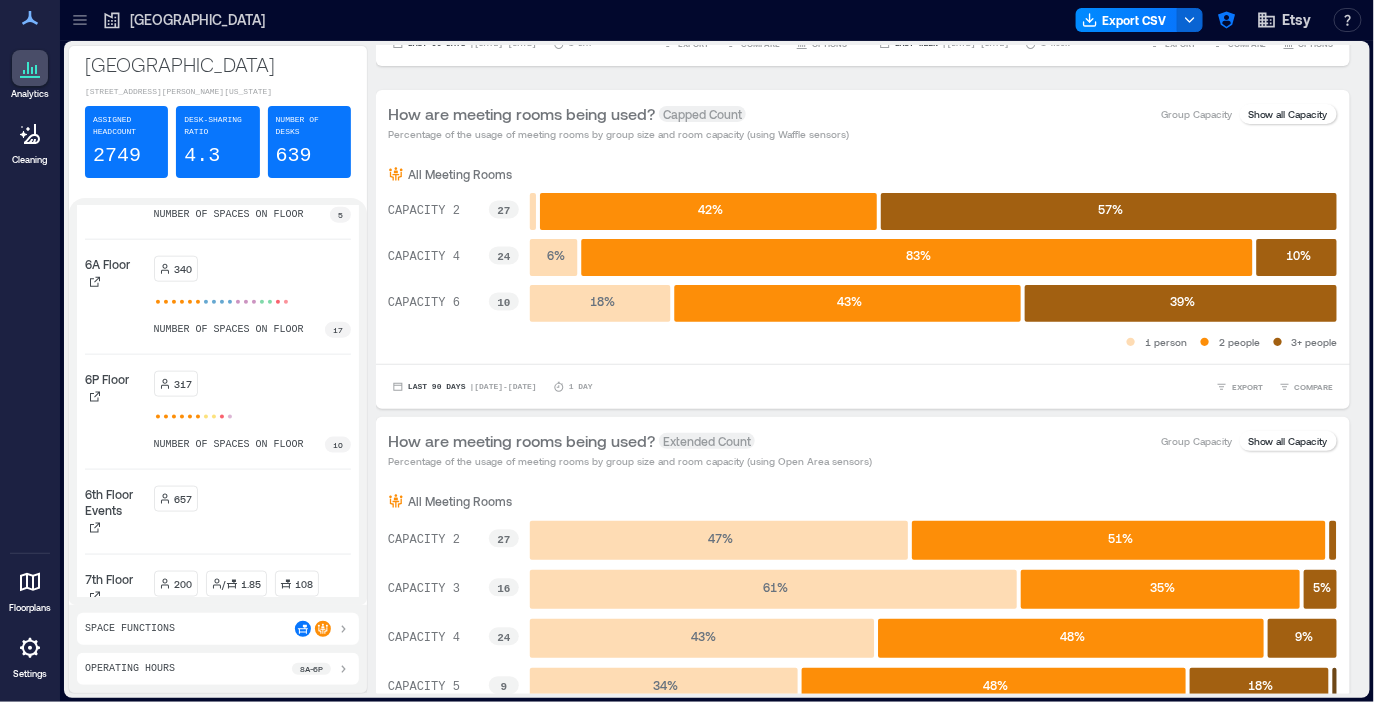 click 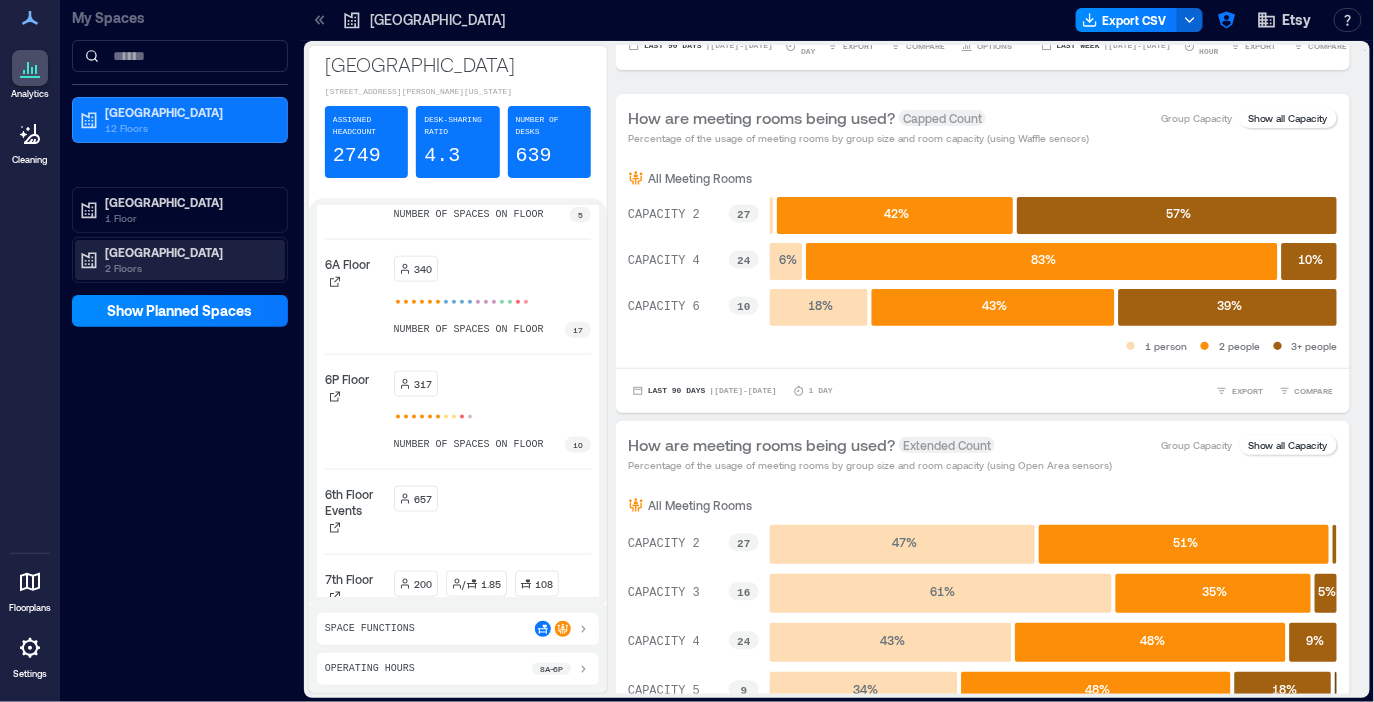 click on "[GEOGRAPHIC_DATA]" at bounding box center [189, 252] 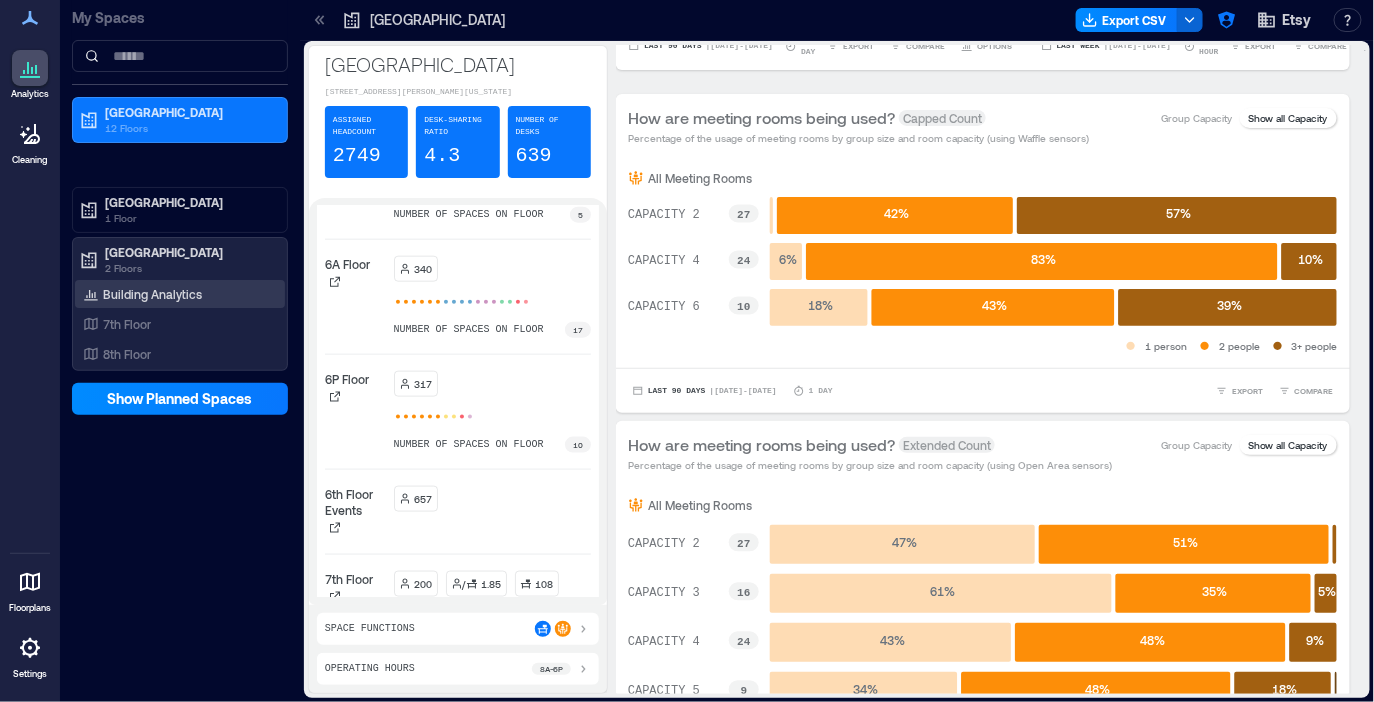 click on "Building Analytics" at bounding box center (152, 294) 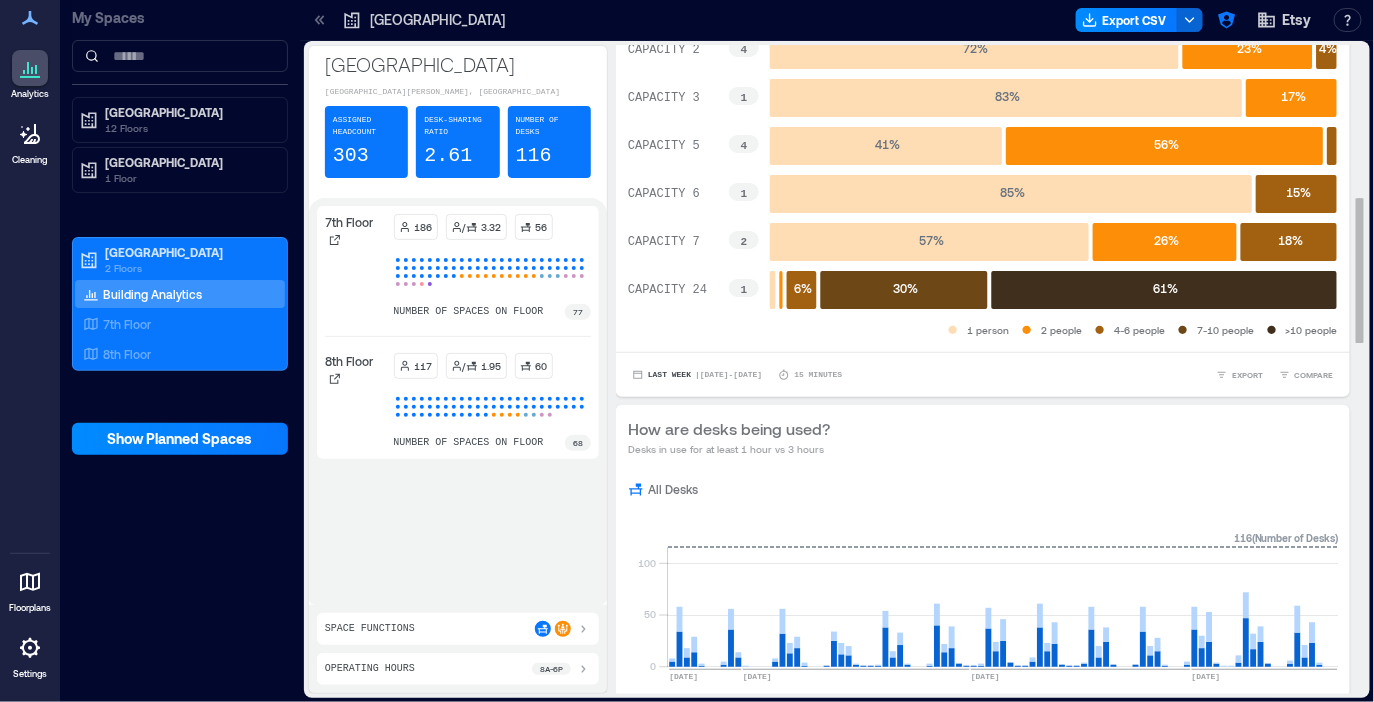 scroll, scrollTop: 0, scrollLeft: 0, axis: both 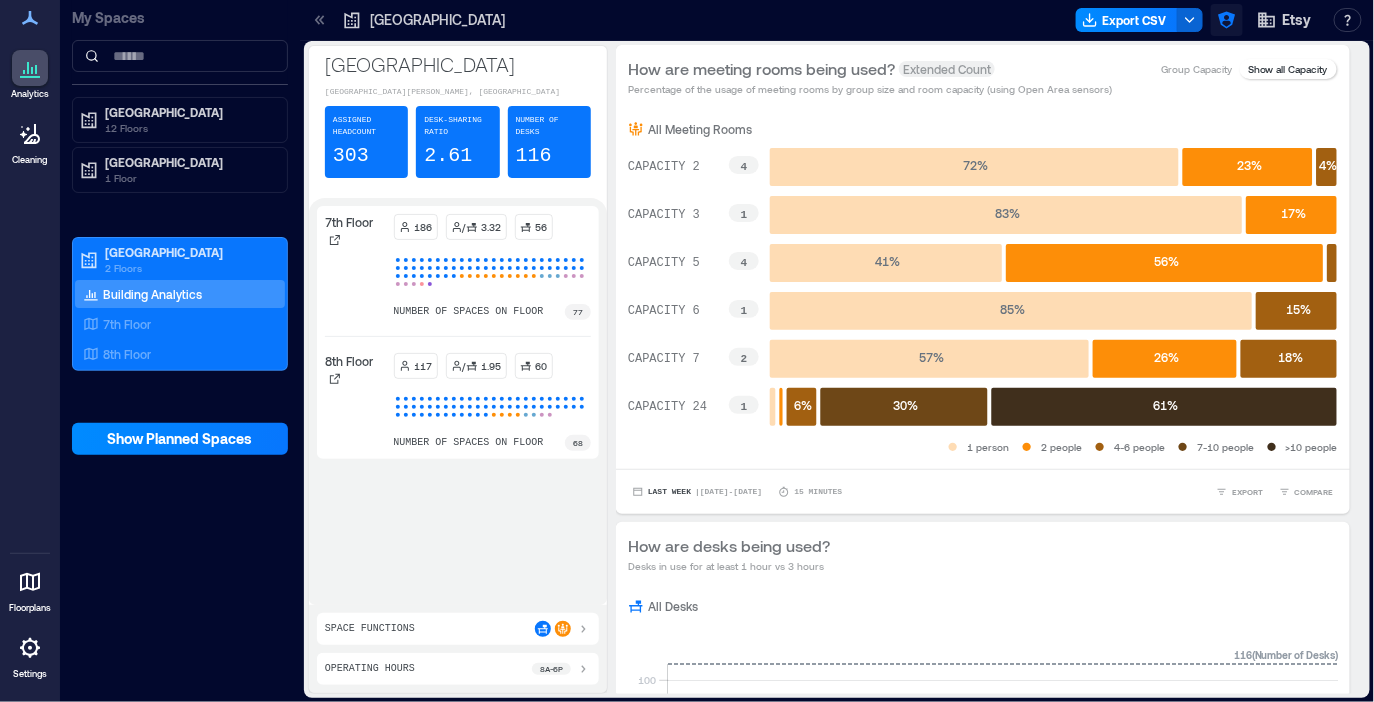 click 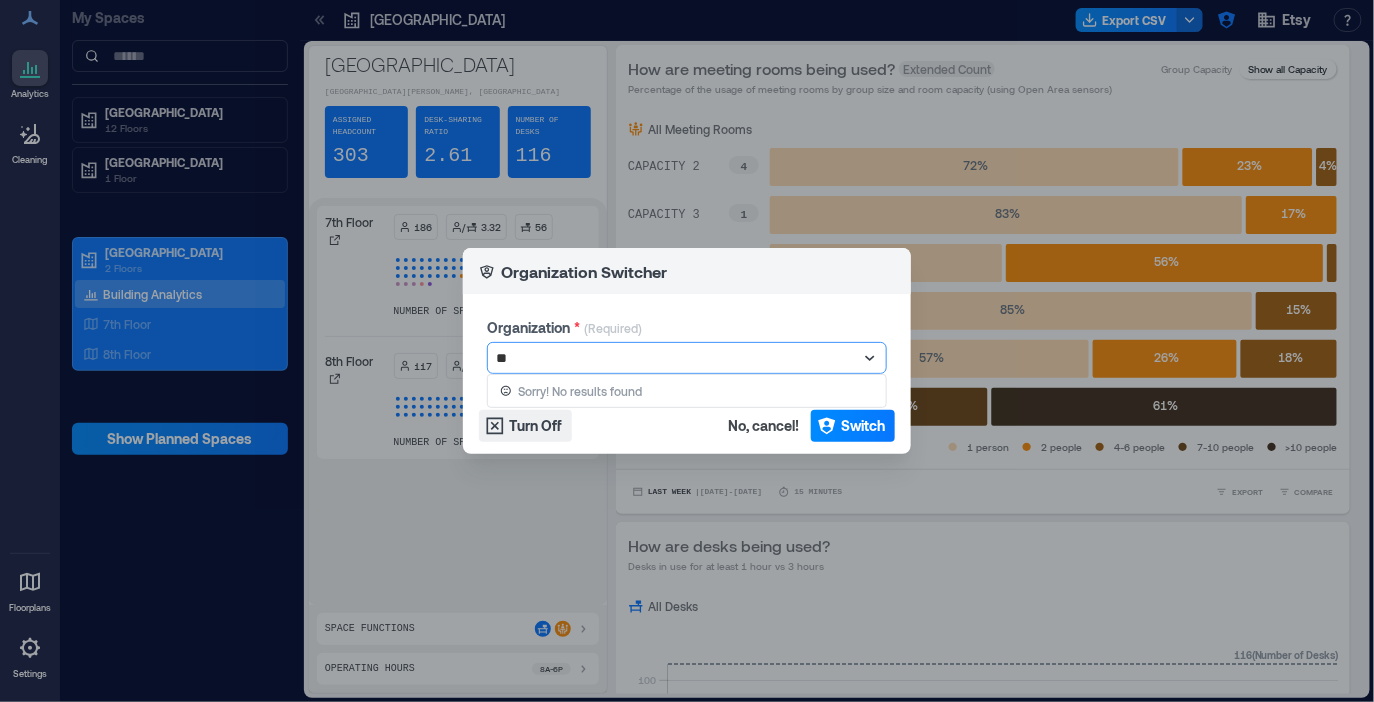 type on "*" 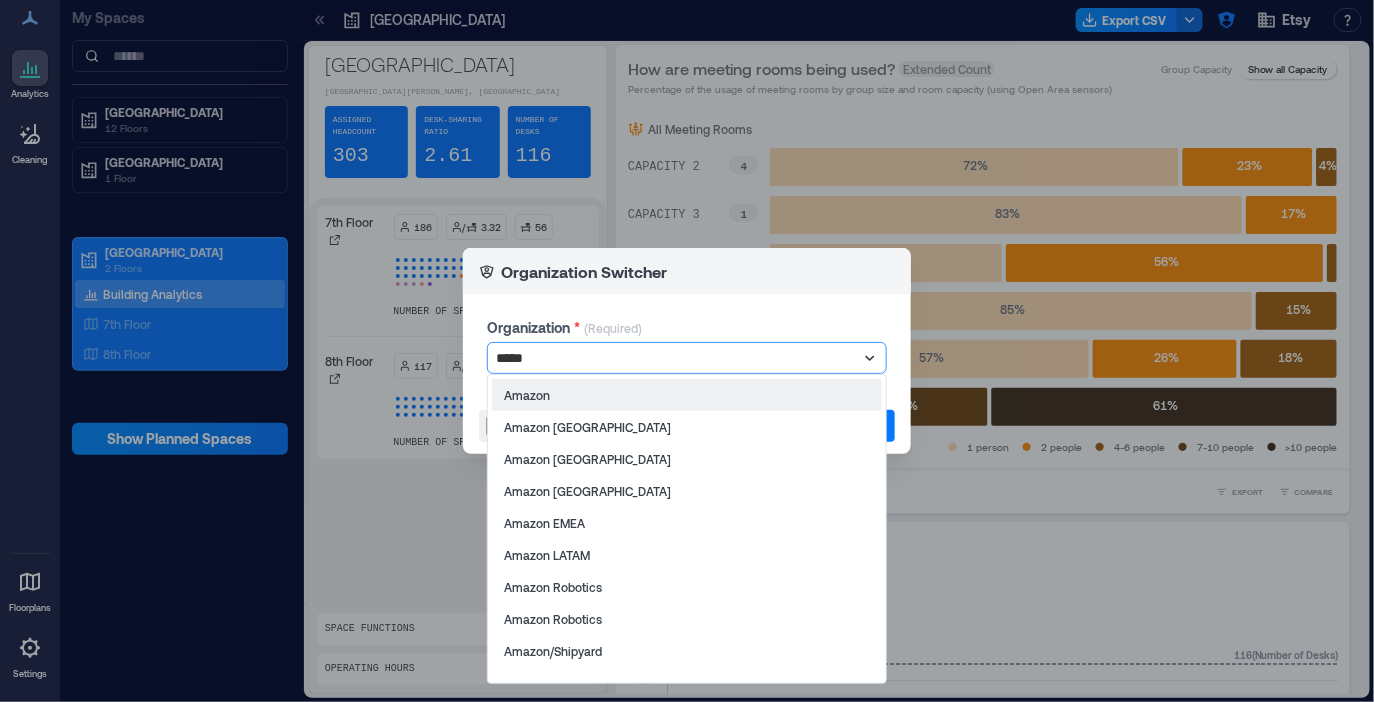 type on "******" 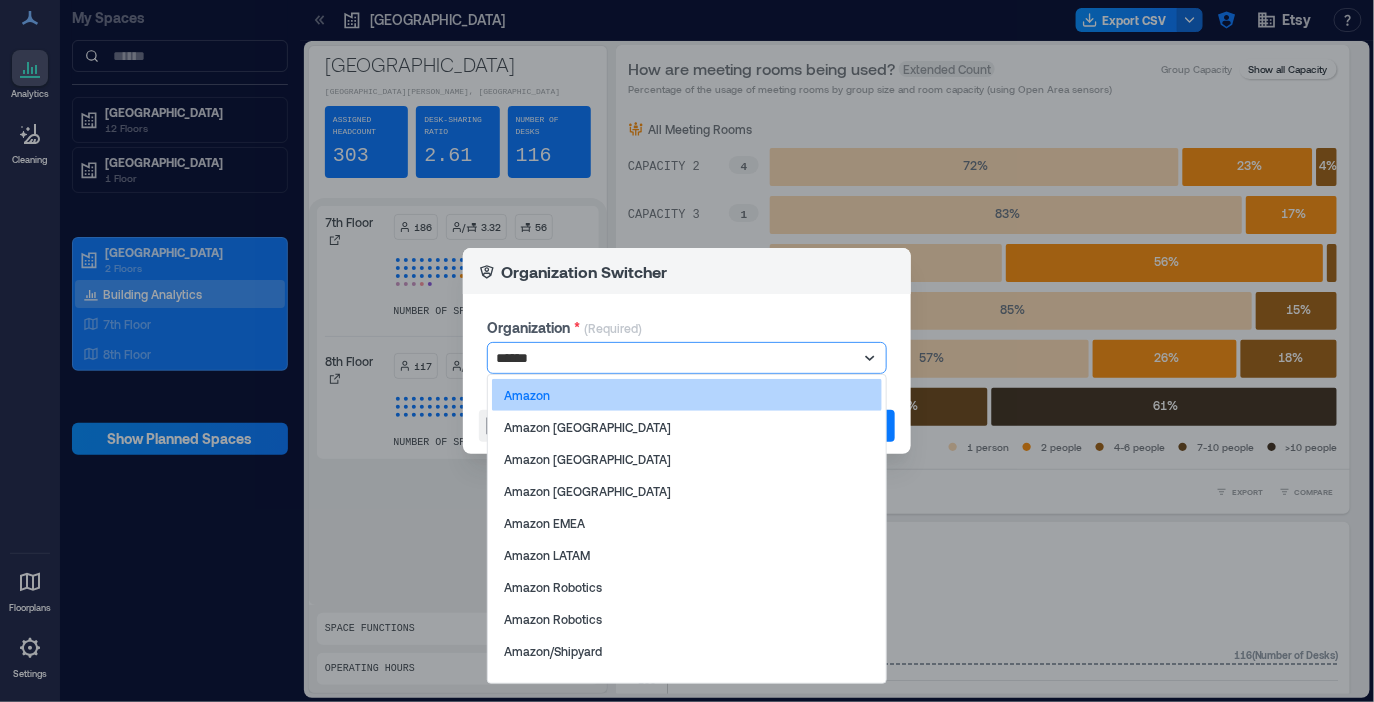 click on "Amazon" at bounding box center (687, 395) 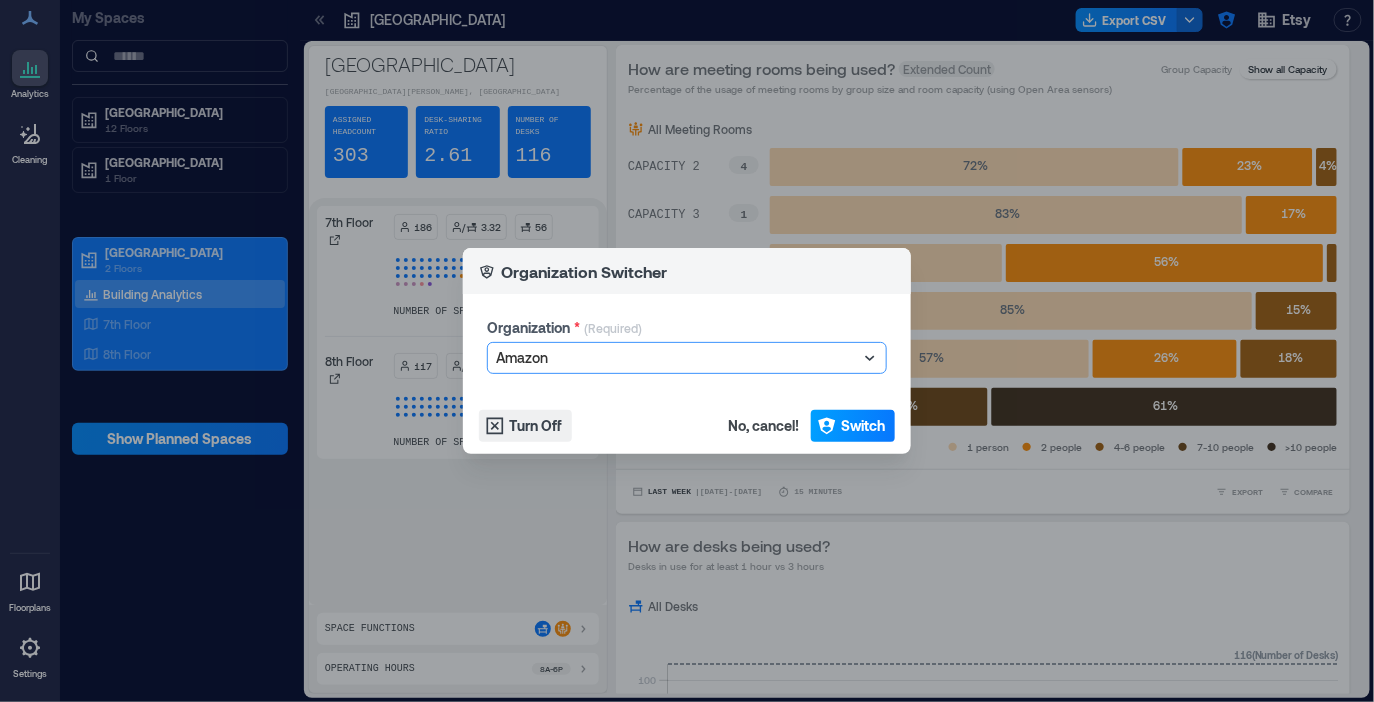 click on "Switch" at bounding box center [853, 426] 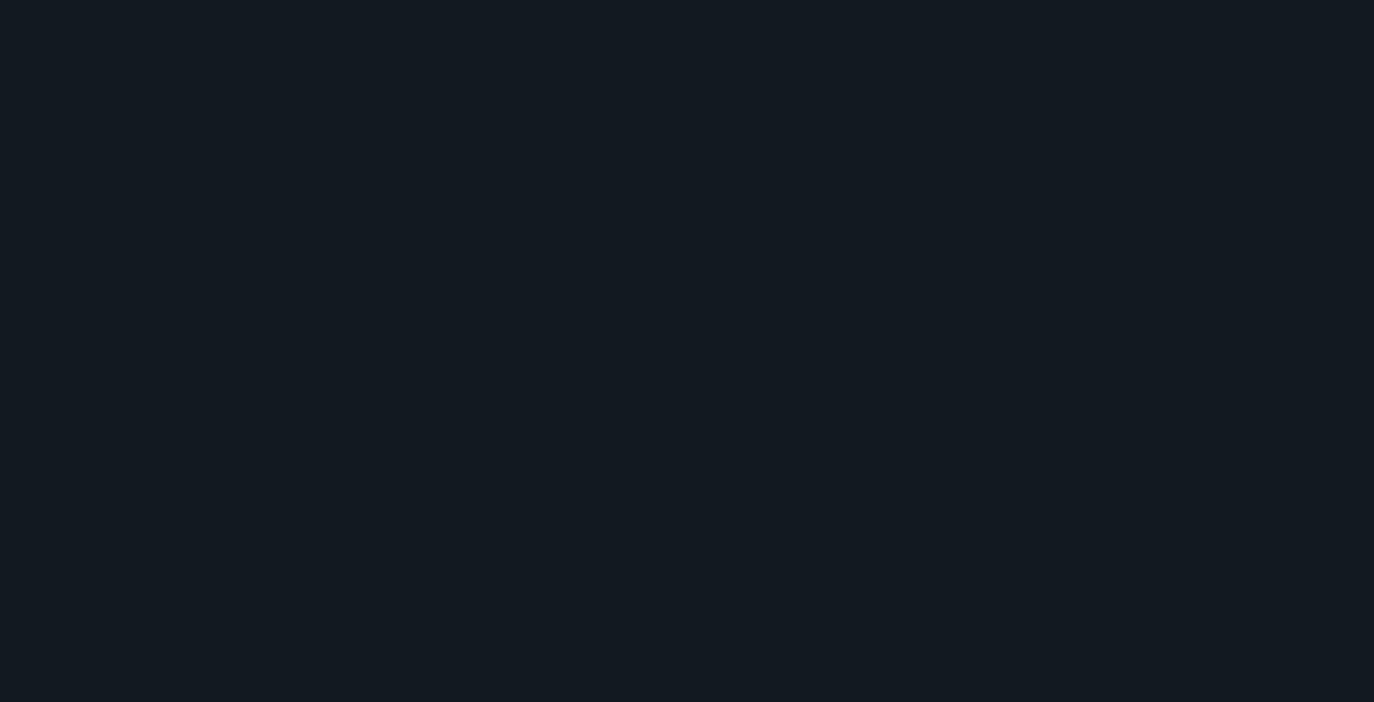 scroll, scrollTop: 0, scrollLeft: 0, axis: both 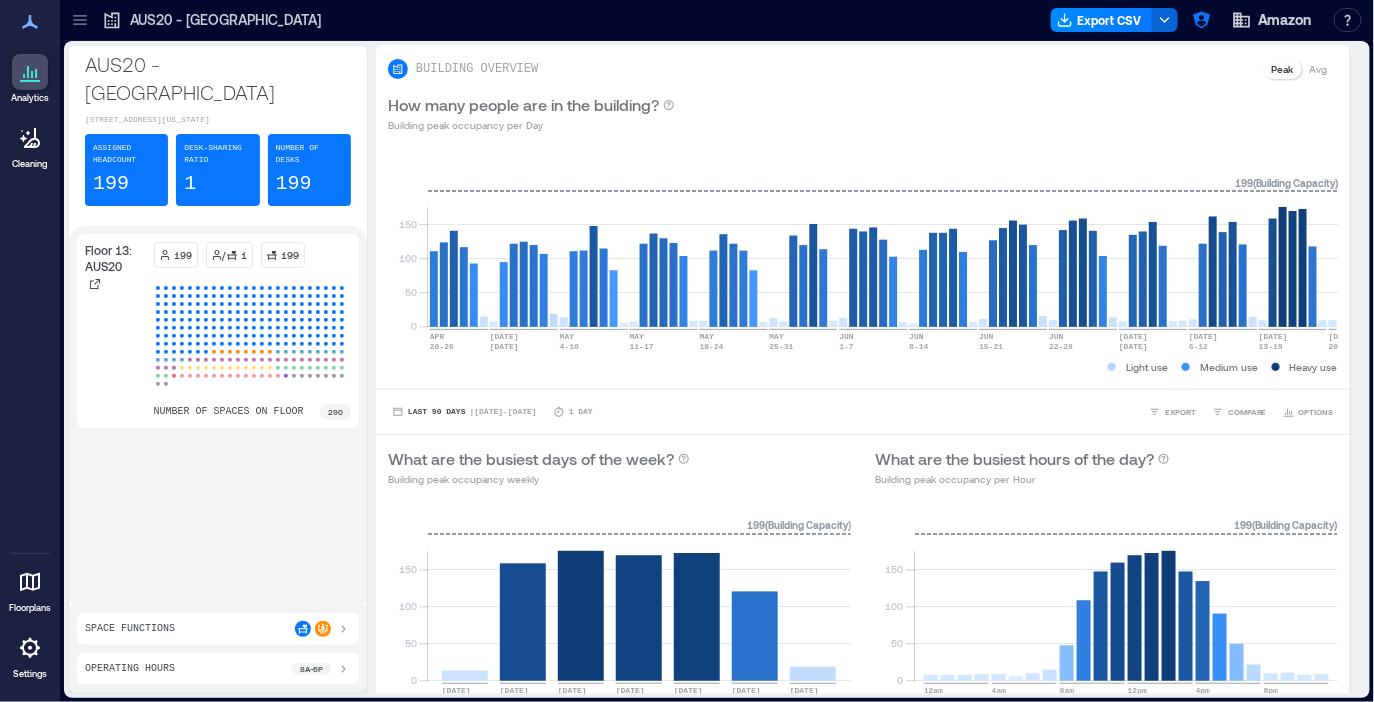 click 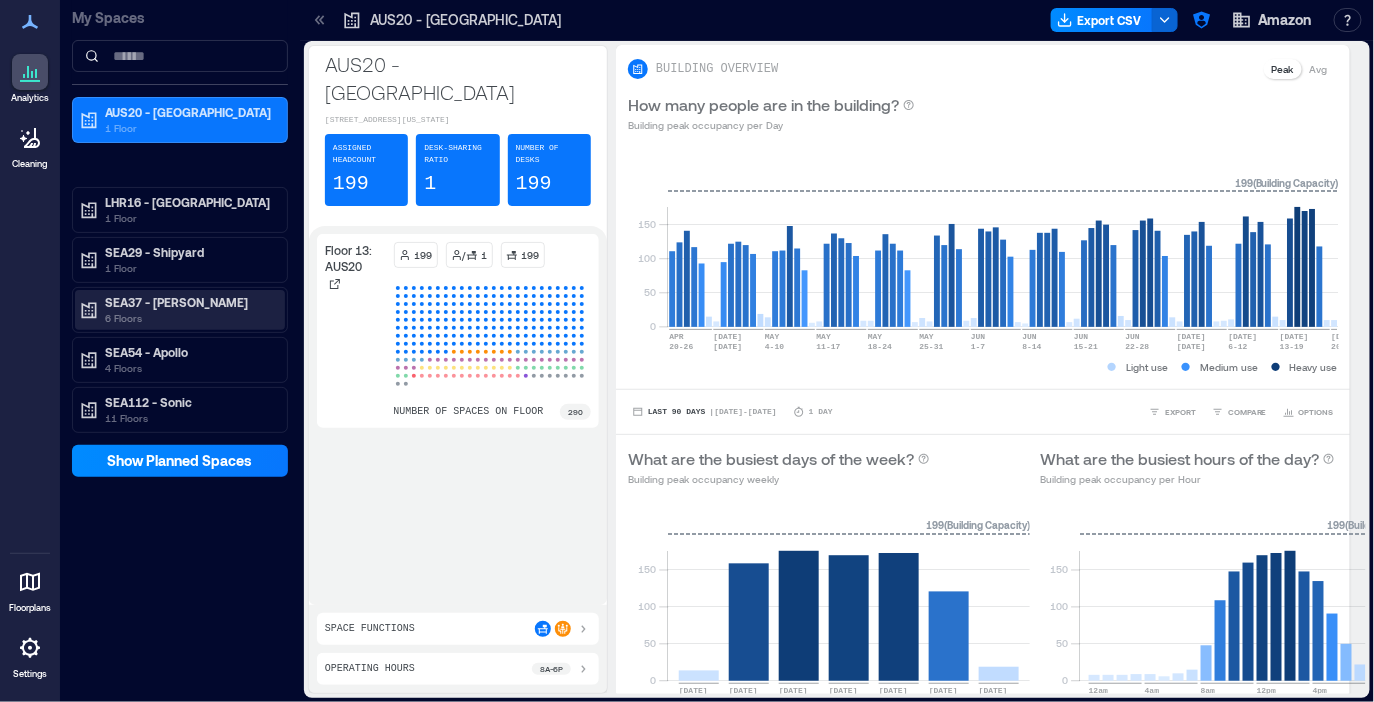 click on "6 Floors" at bounding box center [189, 318] 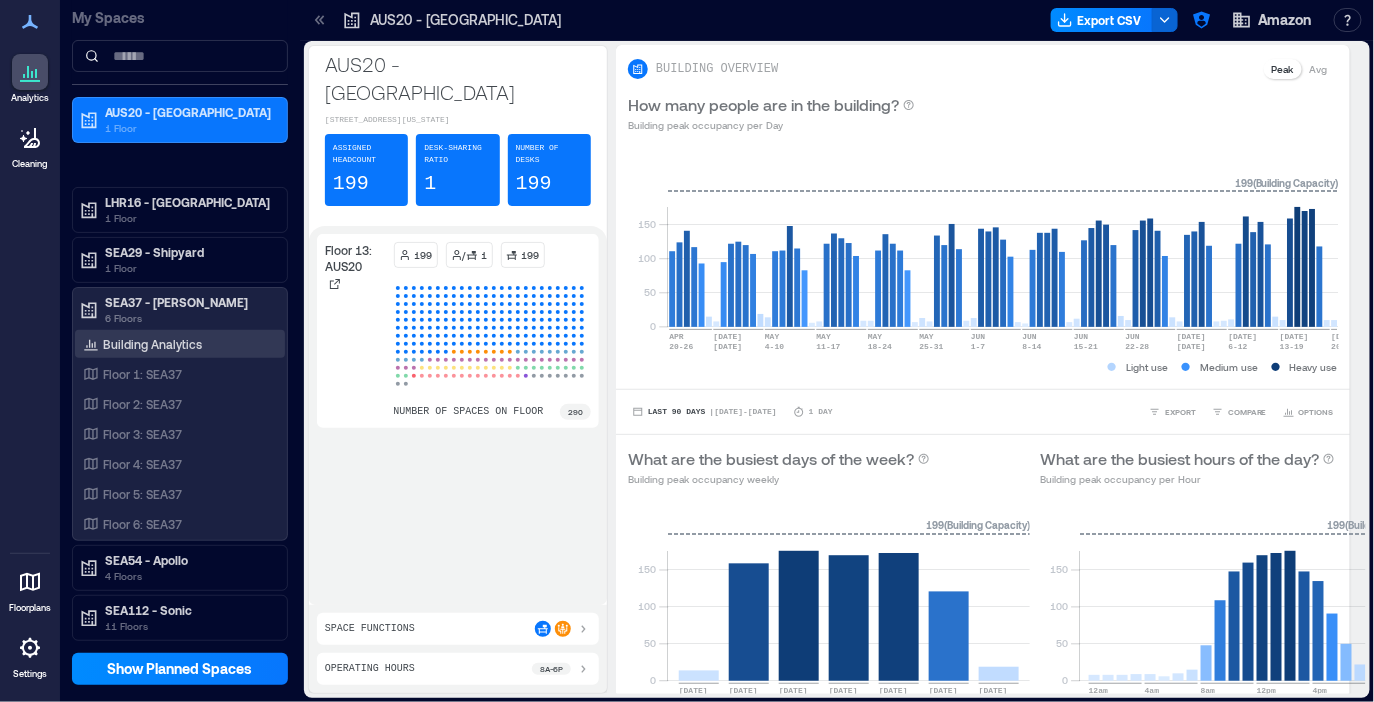 click on "Building Analytics" at bounding box center (152, 344) 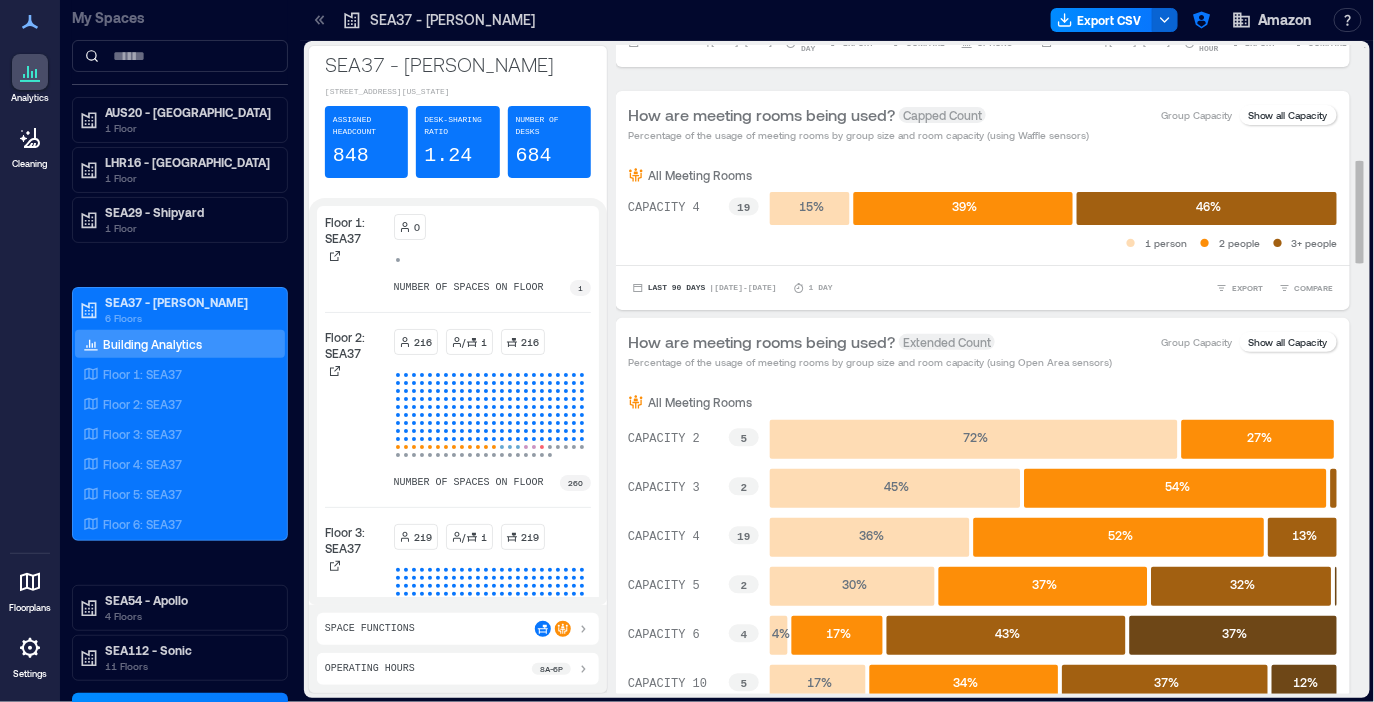scroll, scrollTop: 708, scrollLeft: 0, axis: vertical 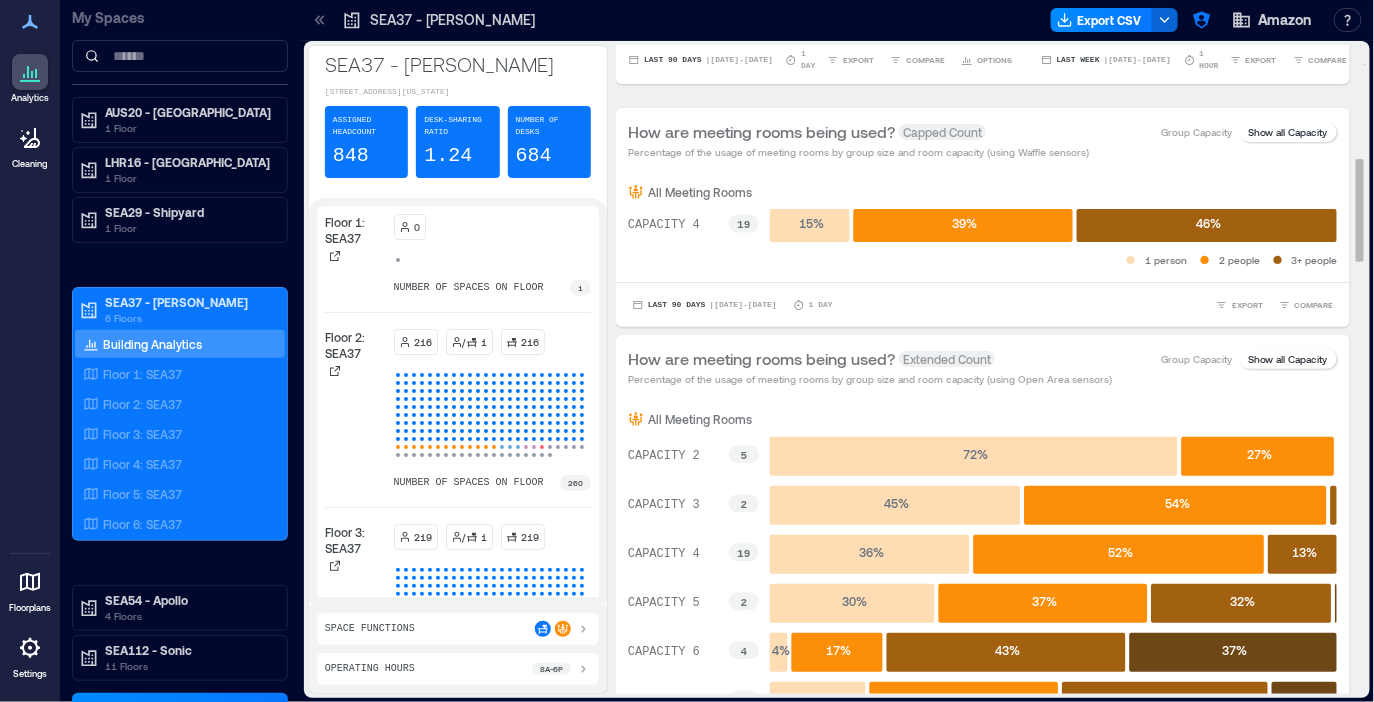 click on "Group Capacity" at bounding box center (1196, 132) 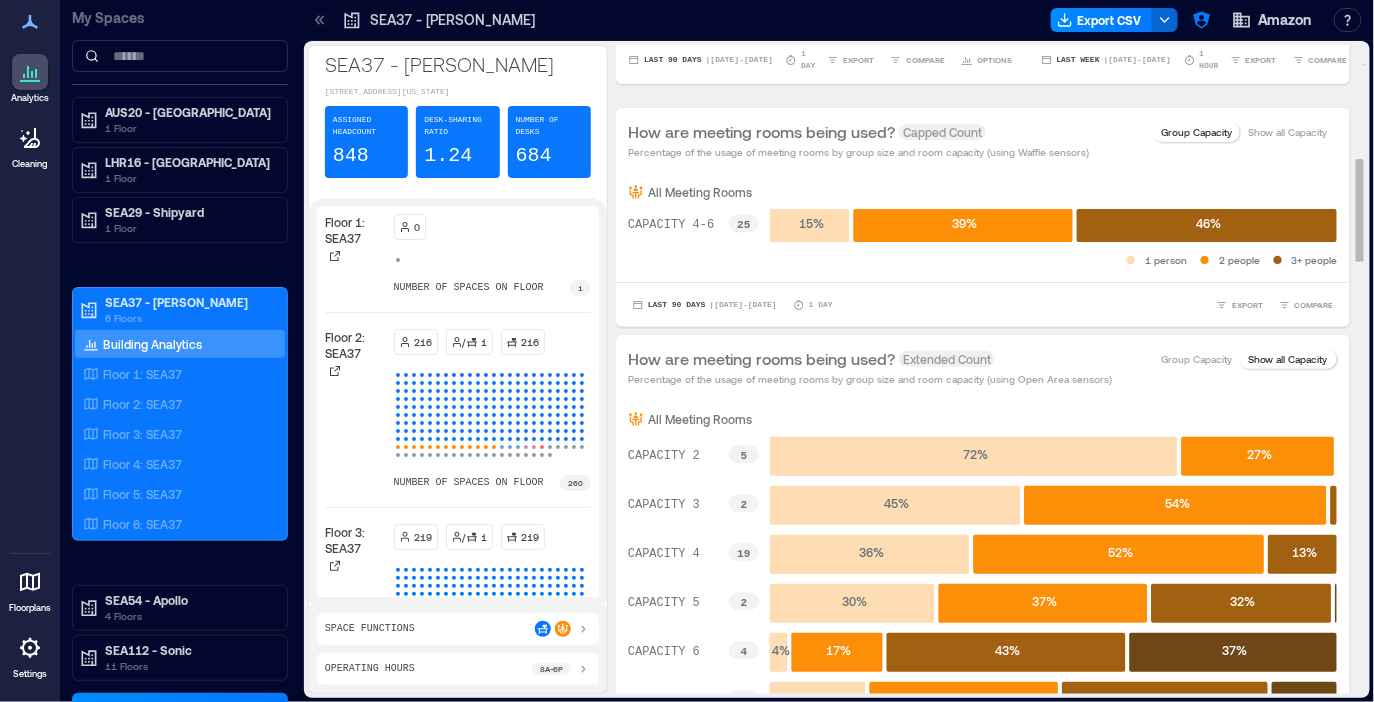 click on "Show all Capacity" at bounding box center (1288, 132) 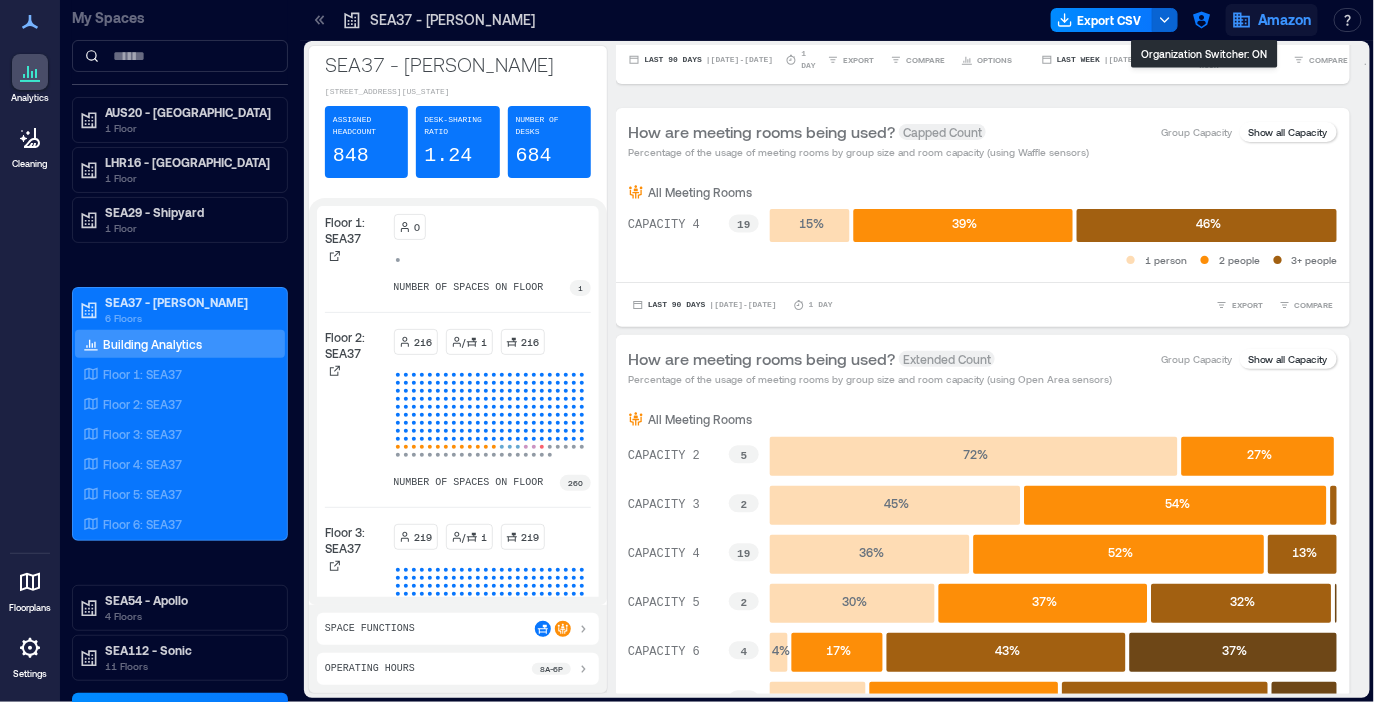 click 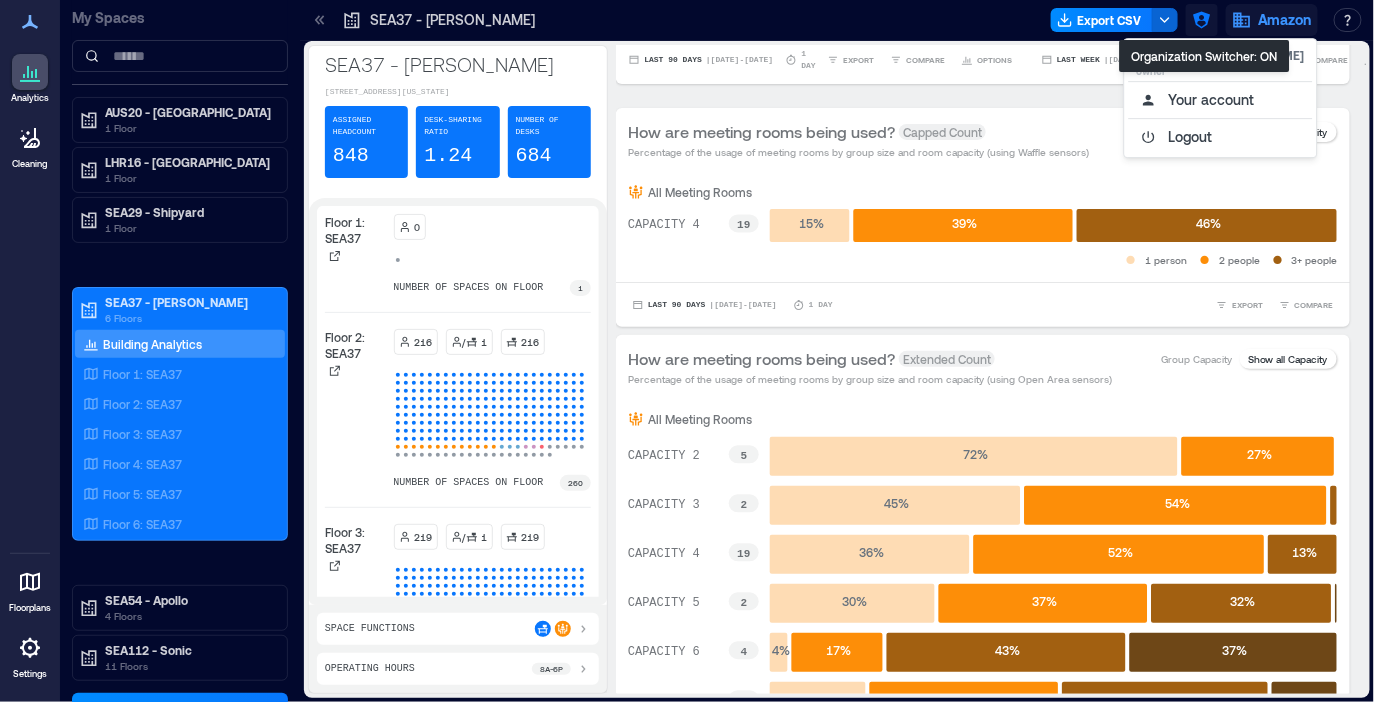 click 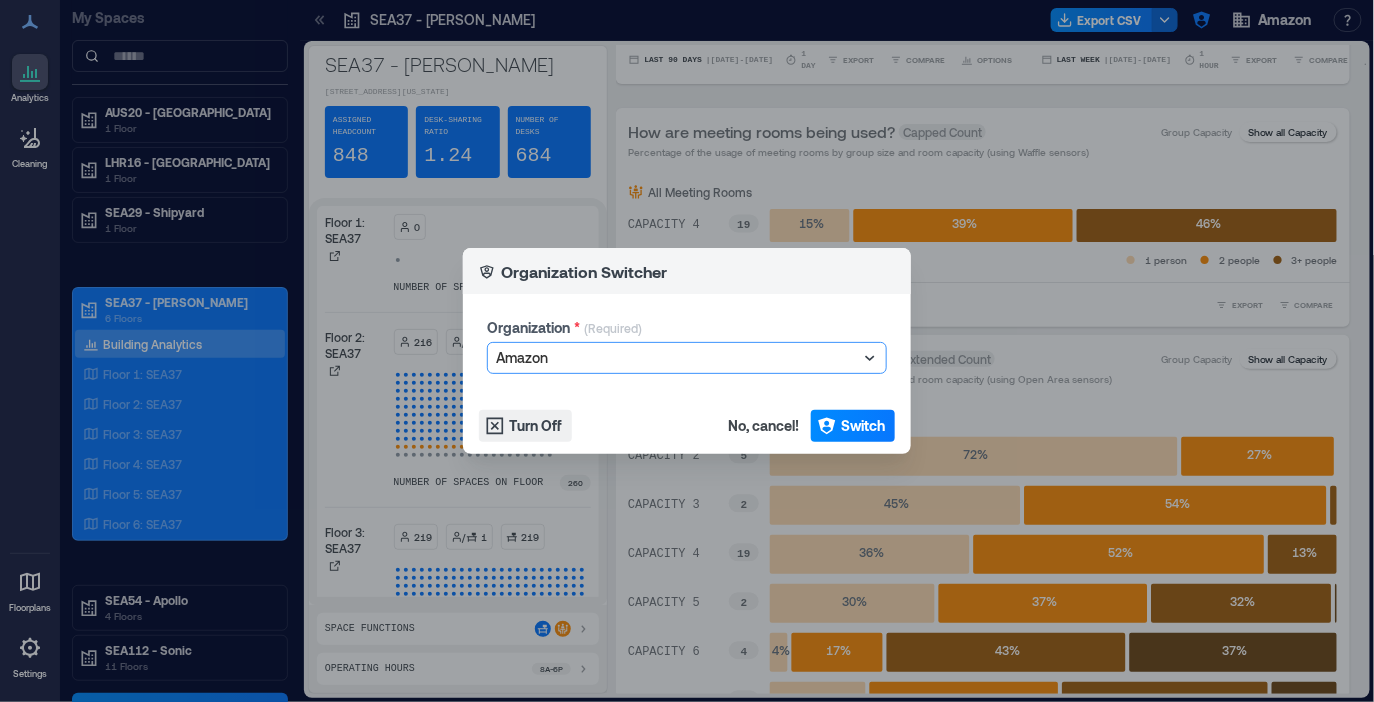 click at bounding box center [677, 358] 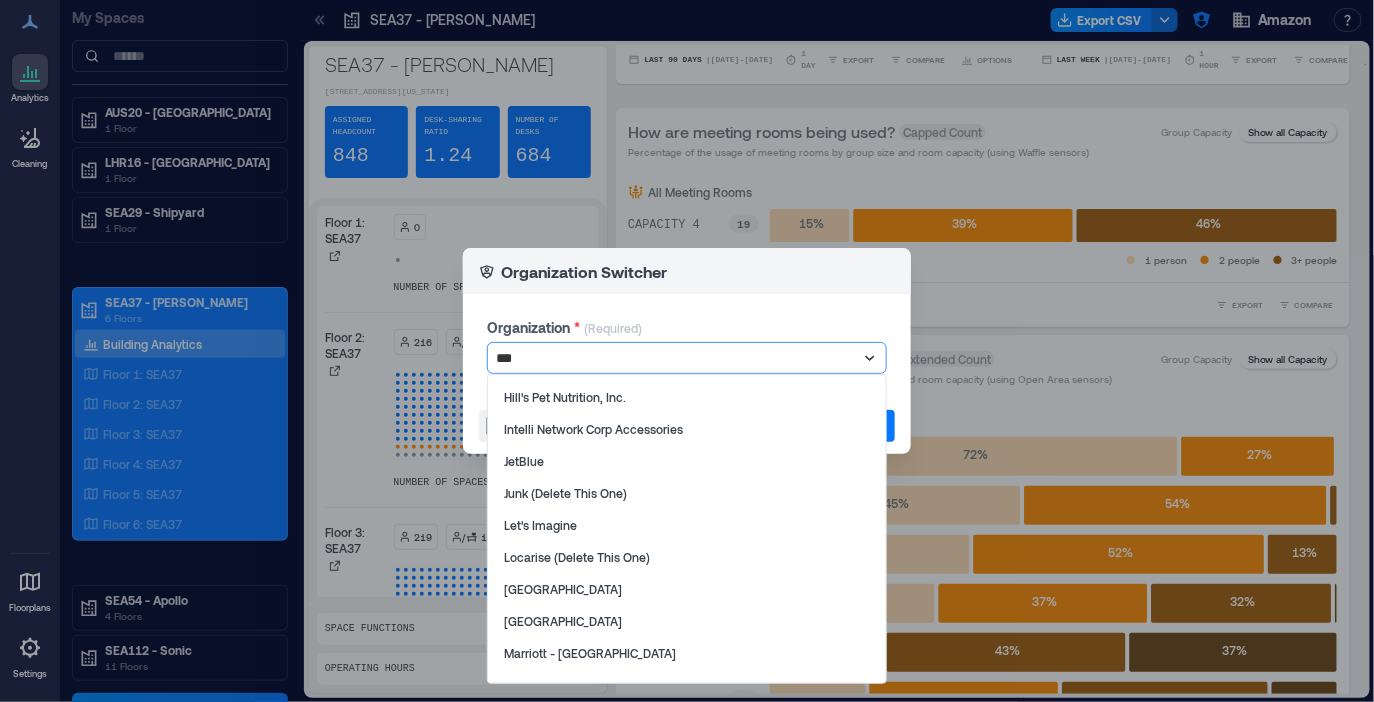 scroll, scrollTop: 0, scrollLeft: 0, axis: both 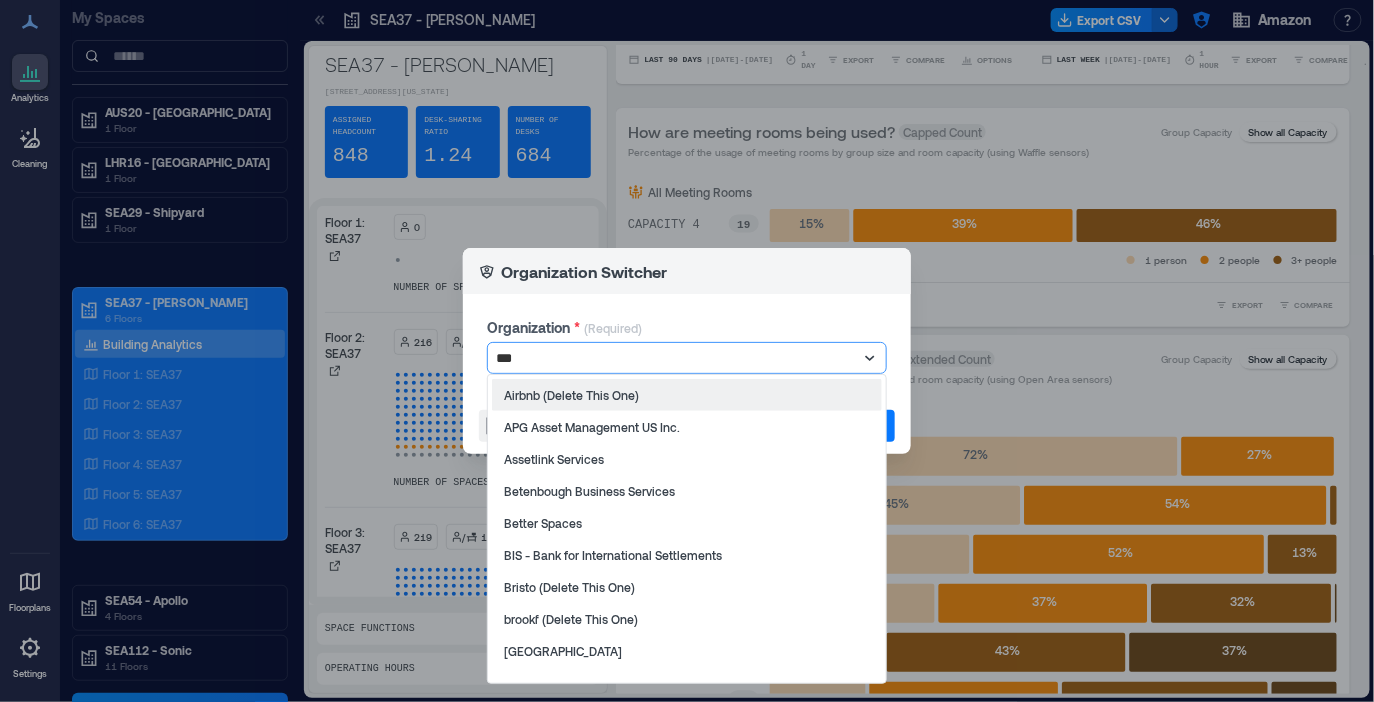 type on "****" 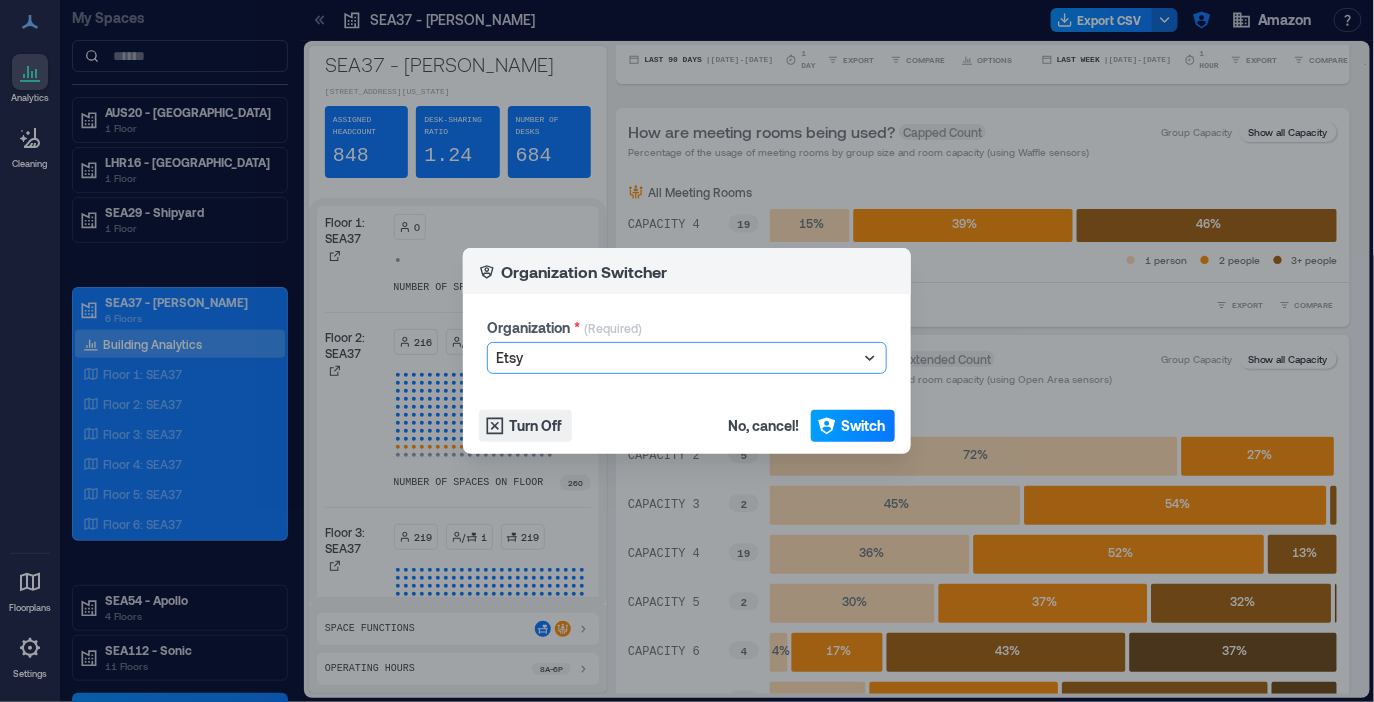 click on "Switch" at bounding box center [853, 426] 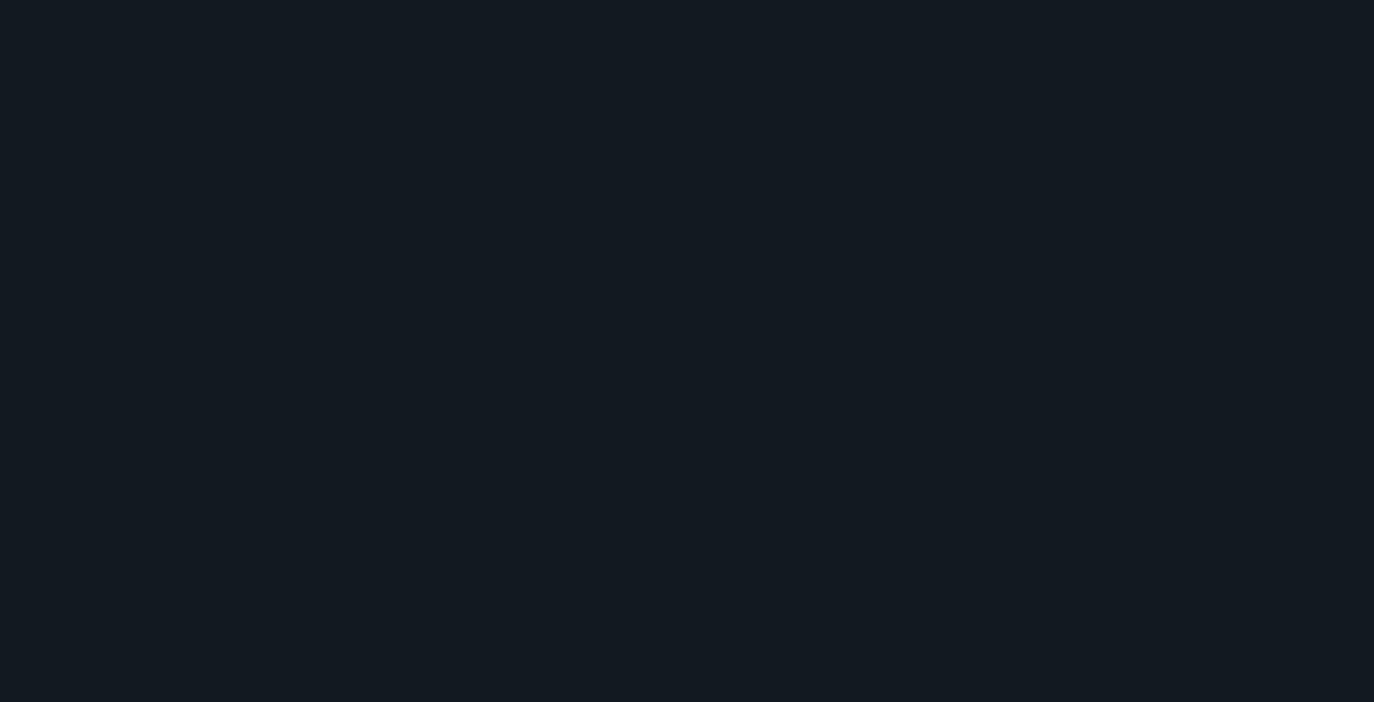 scroll, scrollTop: 0, scrollLeft: 0, axis: both 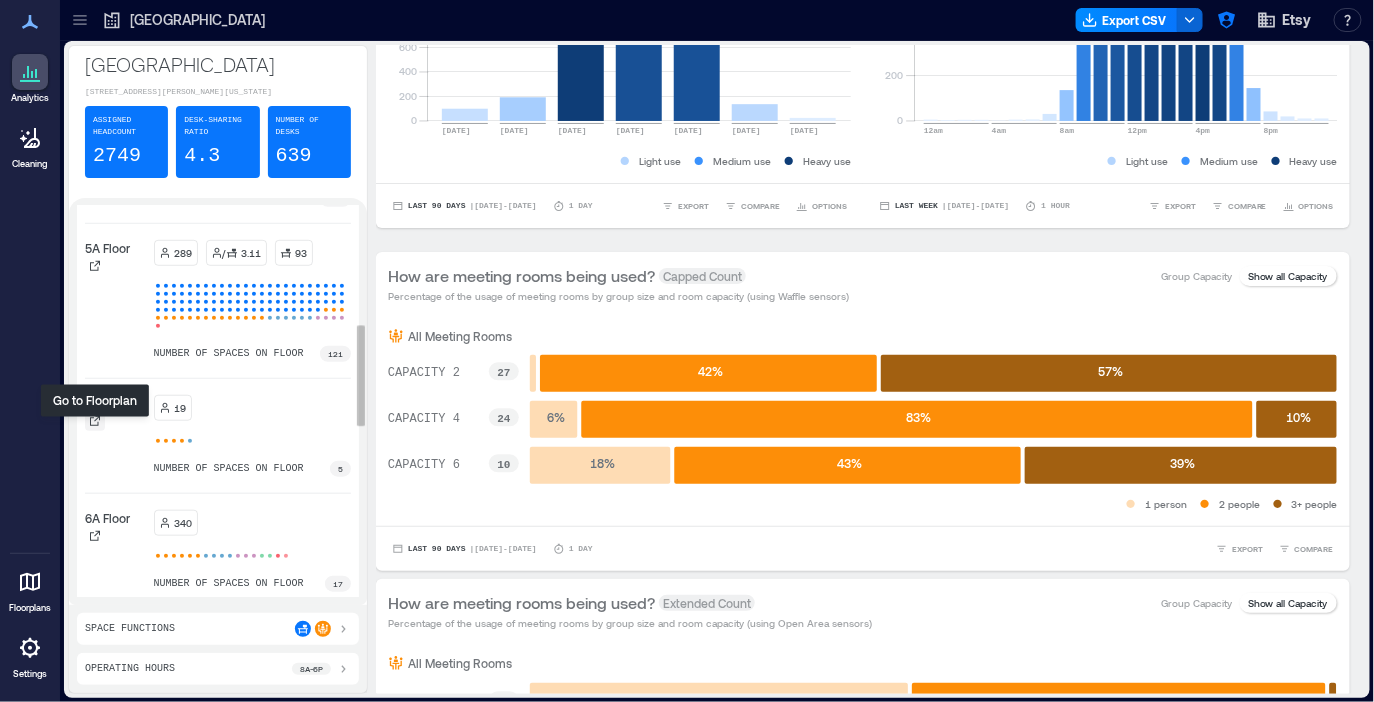 click 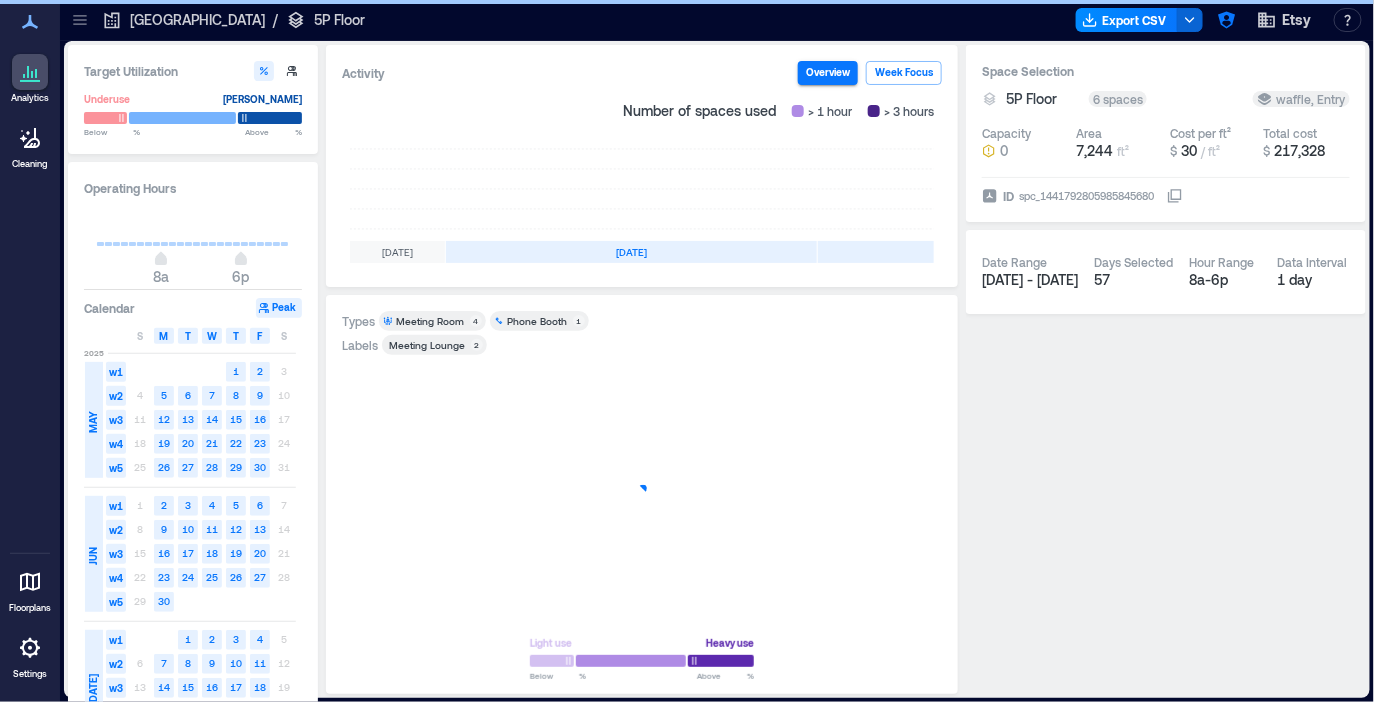 scroll, scrollTop: 0, scrollLeft: 495, axis: horizontal 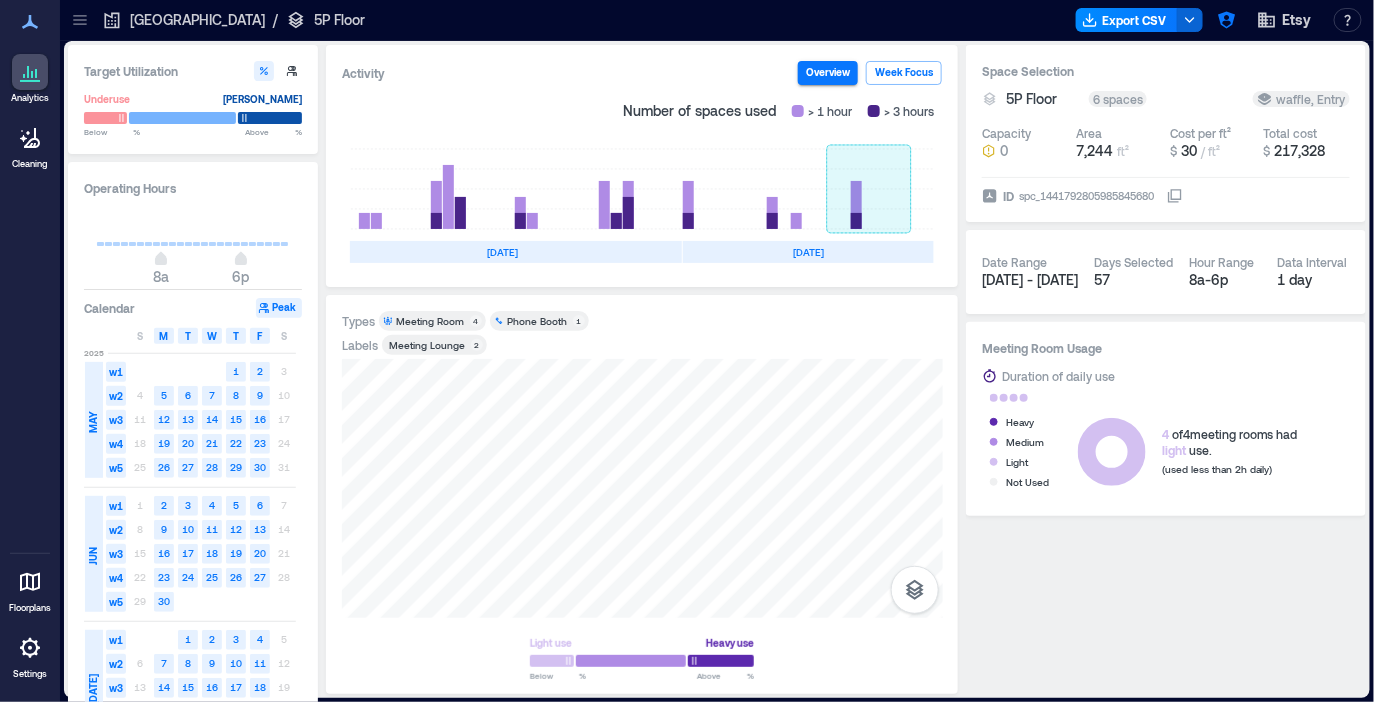 click 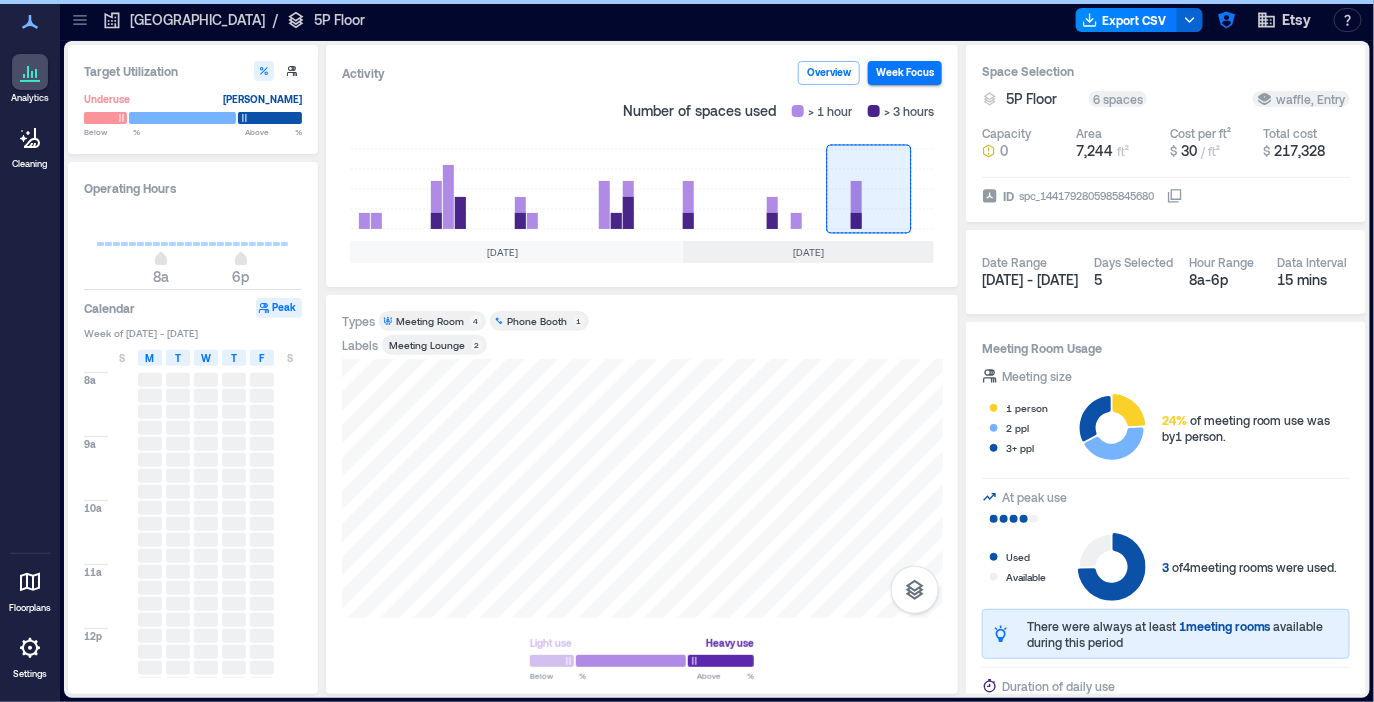 click 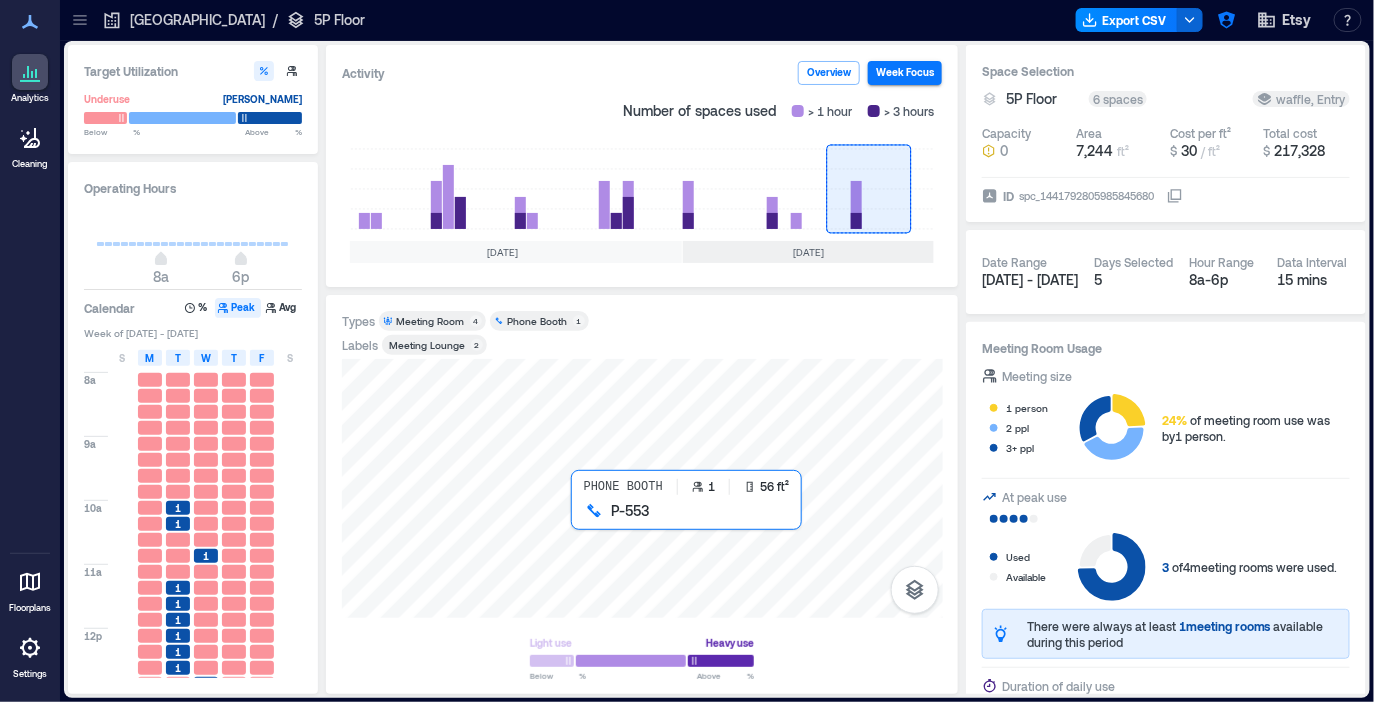 click at bounding box center (642, 488) 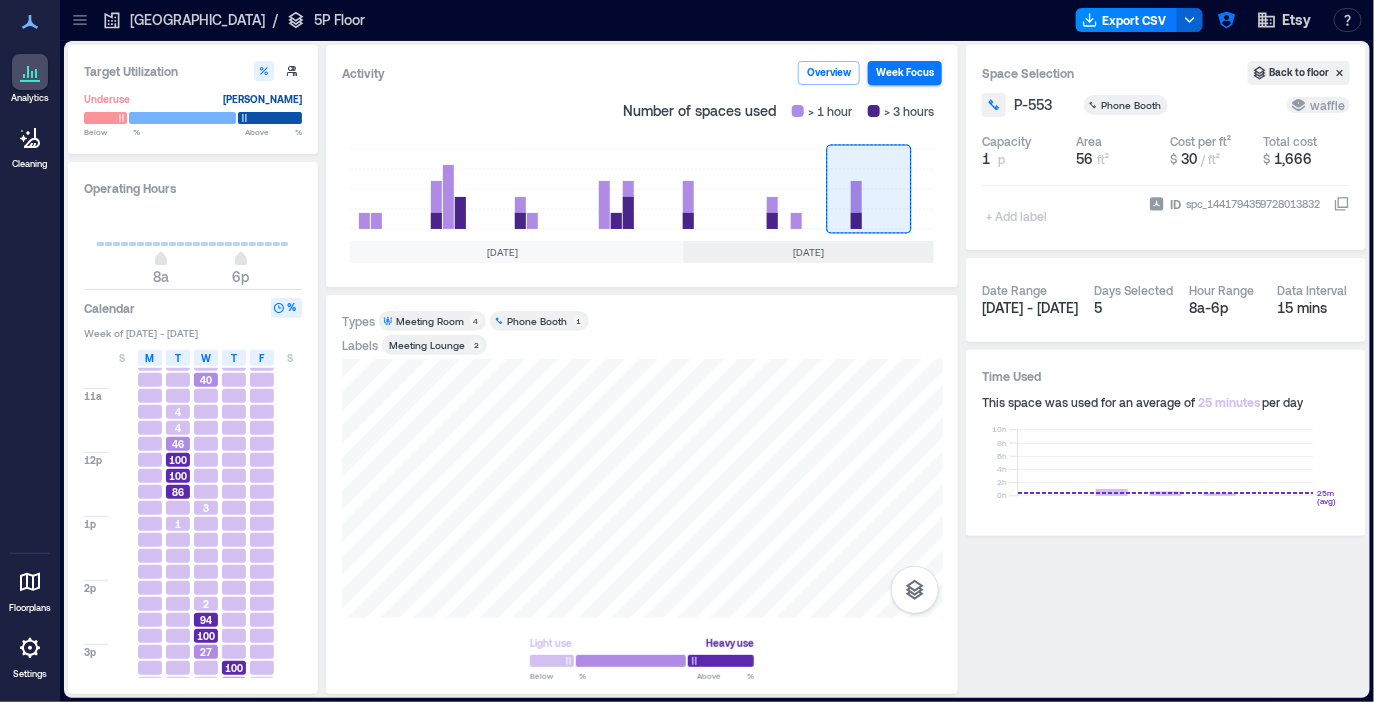 scroll, scrollTop: 179, scrollLeft: 0, axis: vertical 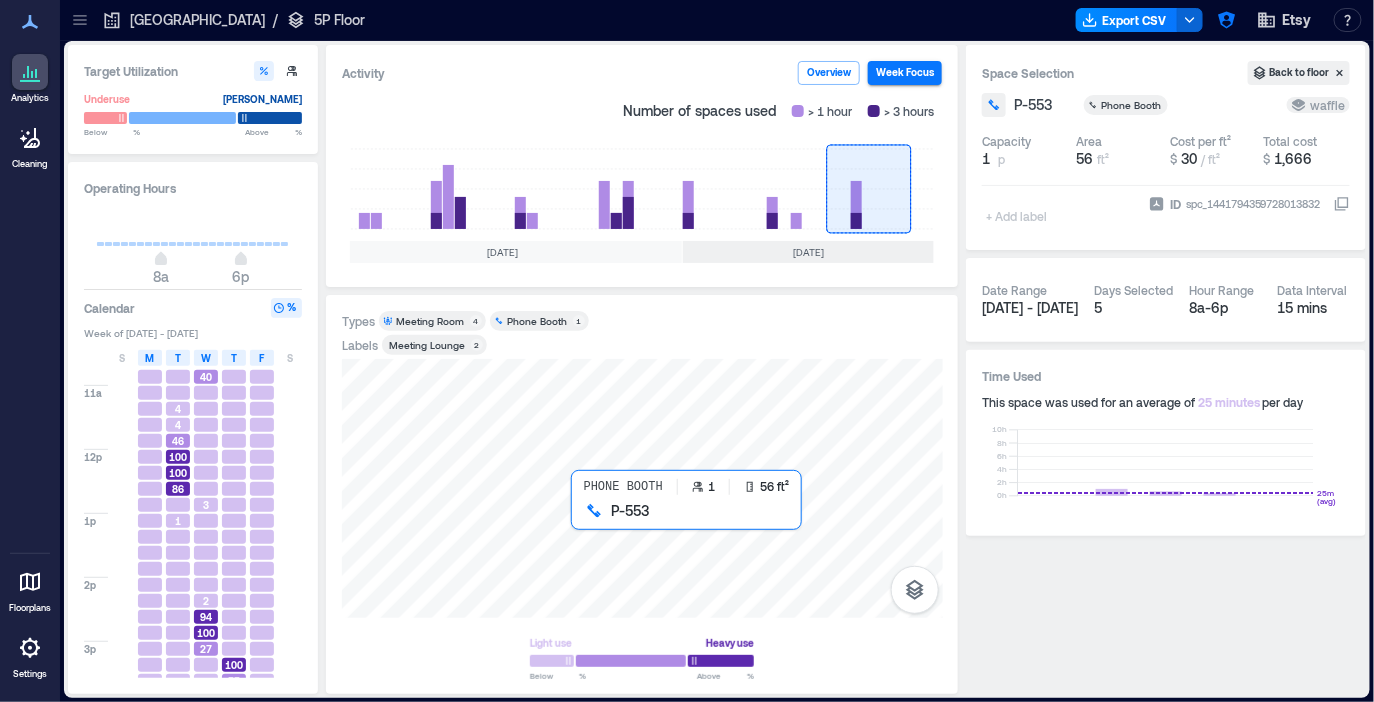 click at bounding box center [642, 488] 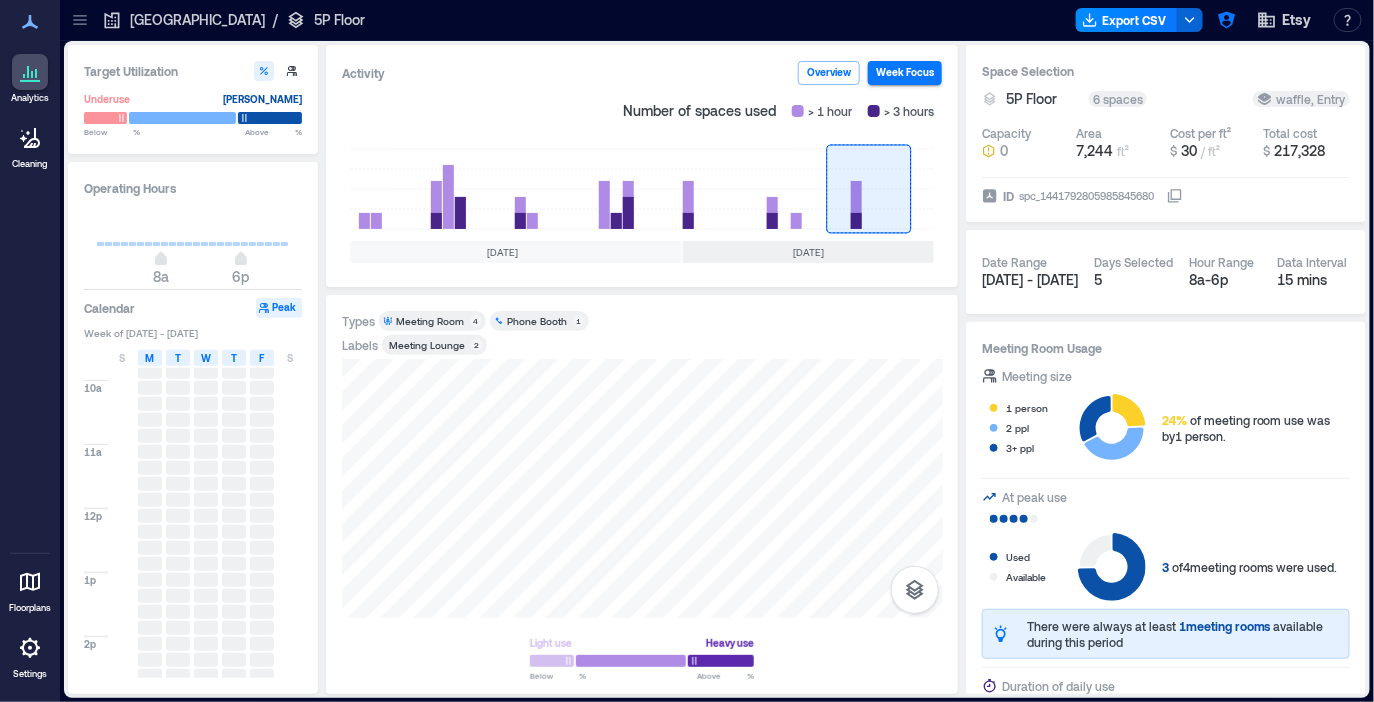 scroll, scrollTop: 110, scrollLeft: 0, axis: vertical 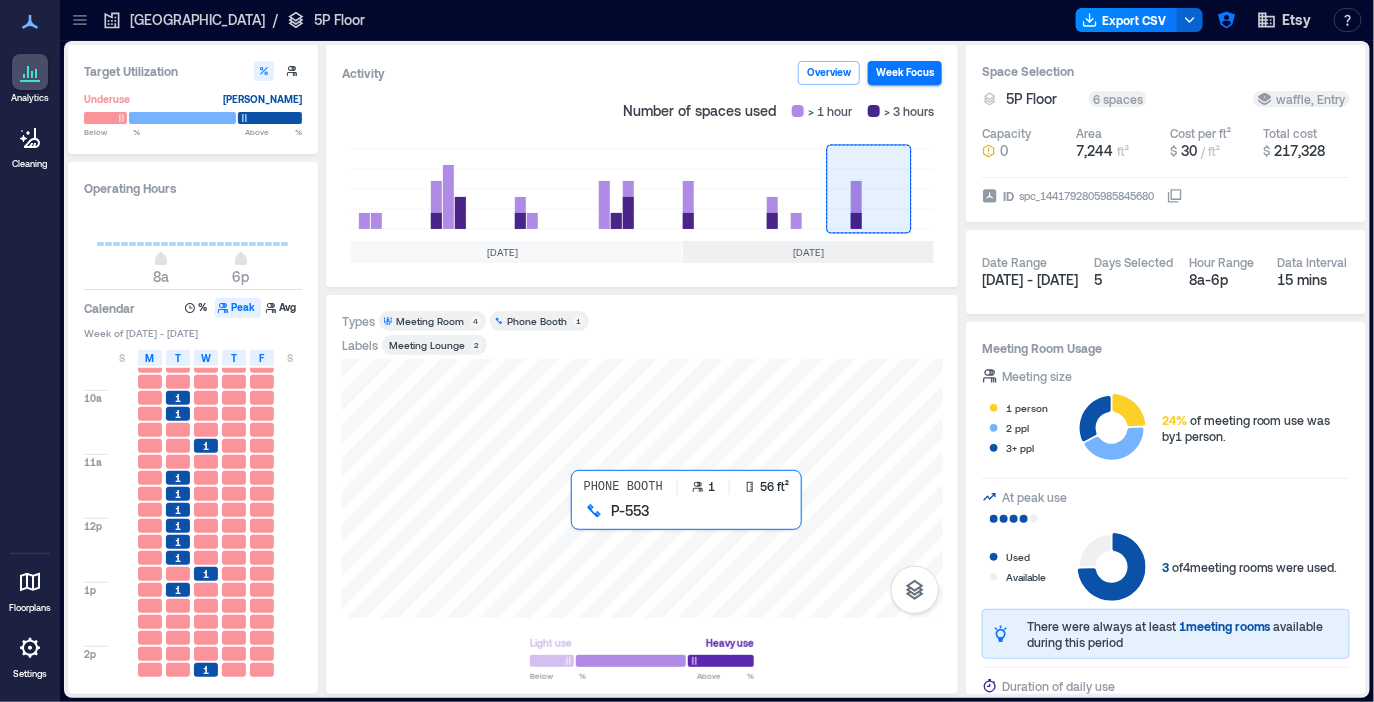 click at bounding box center [642, 488] 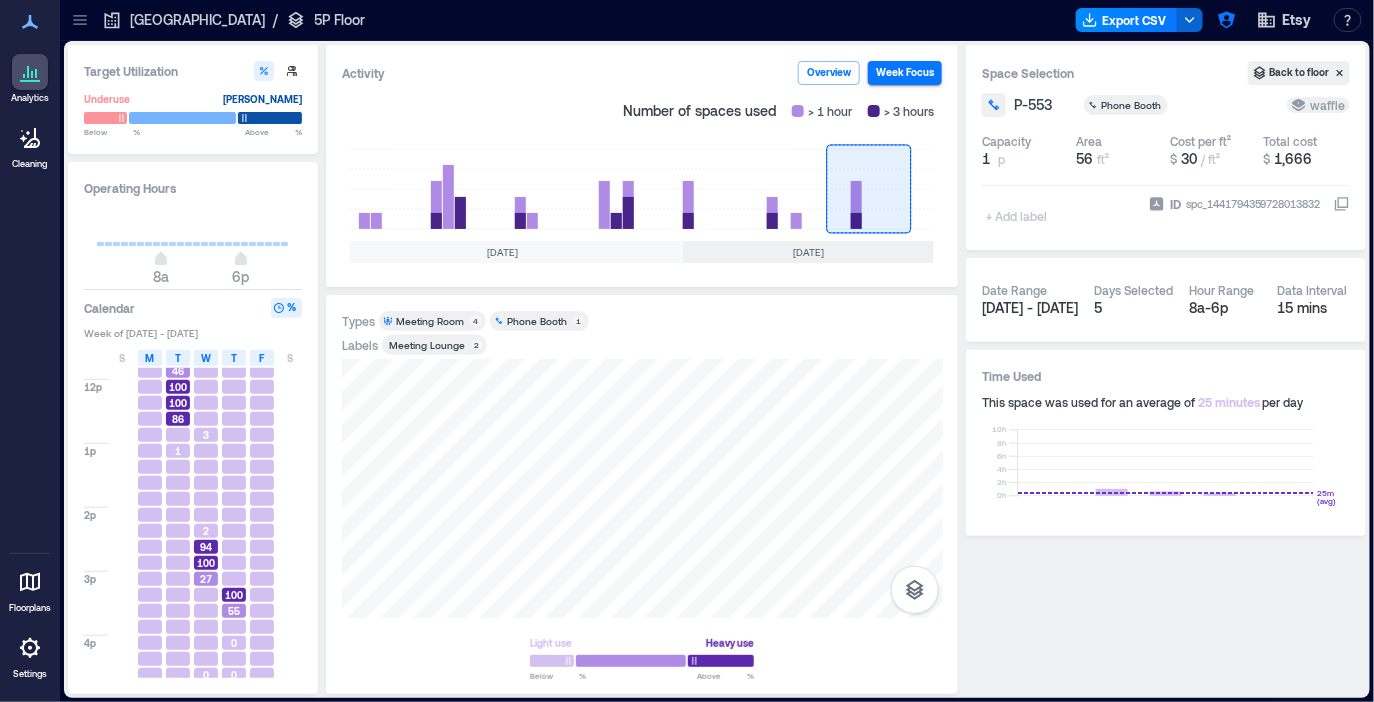 scroll, scrollTop: 250, scrollLeft: 0, axis: vertical 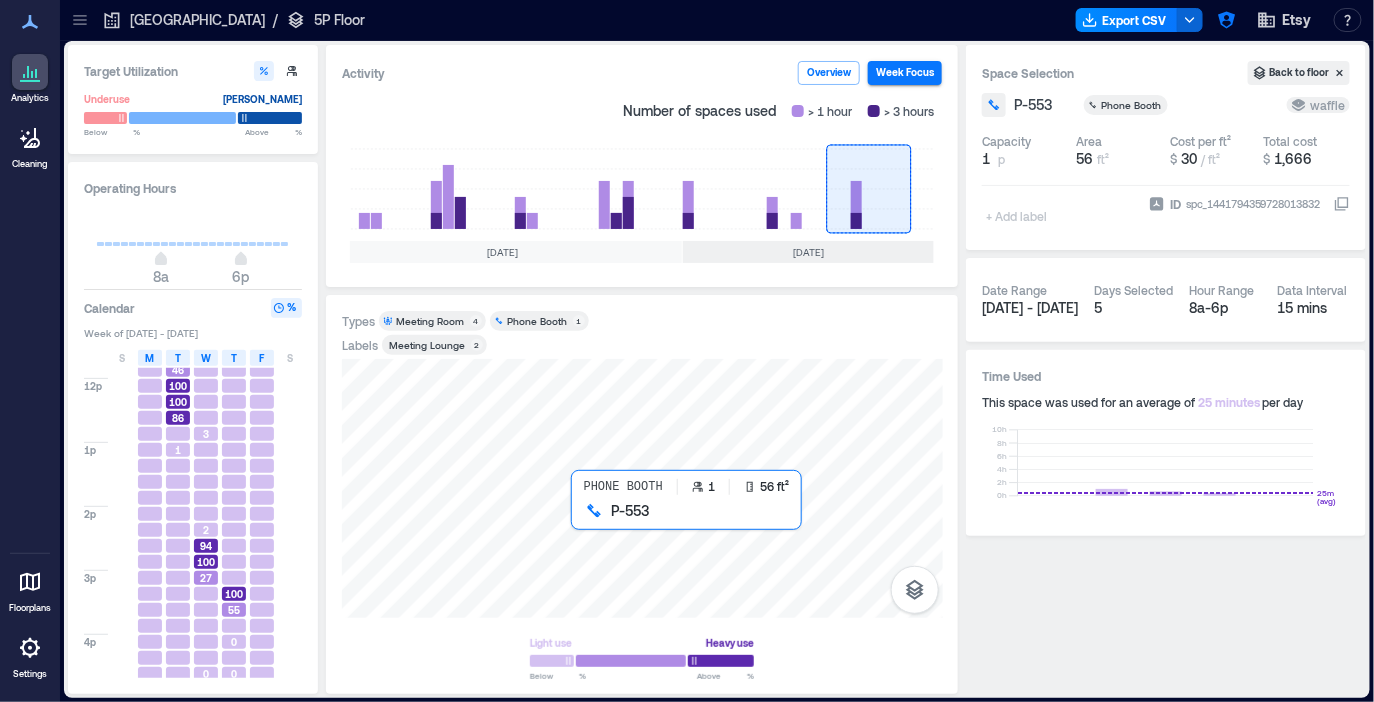 click at bounding box center [642, 488] 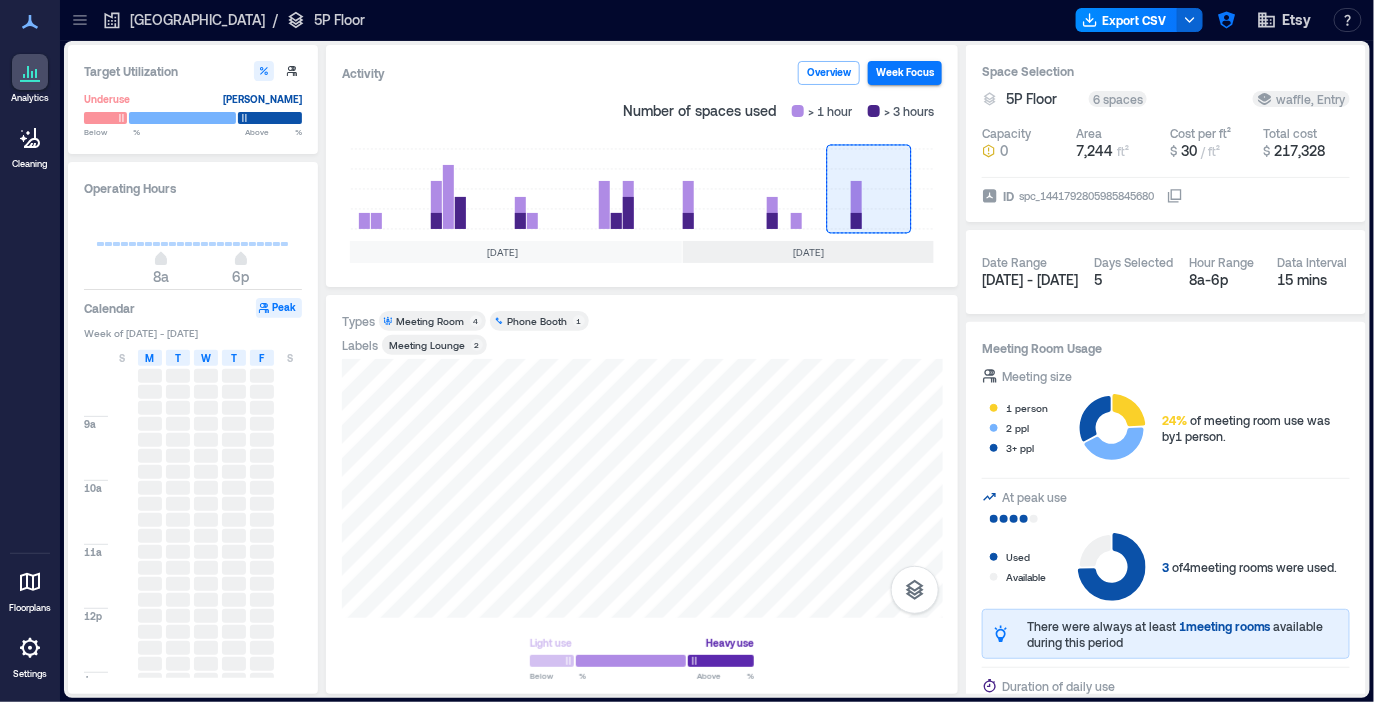 scroll, scrollTop: 9, scrollLeft: 0, axis: vertical 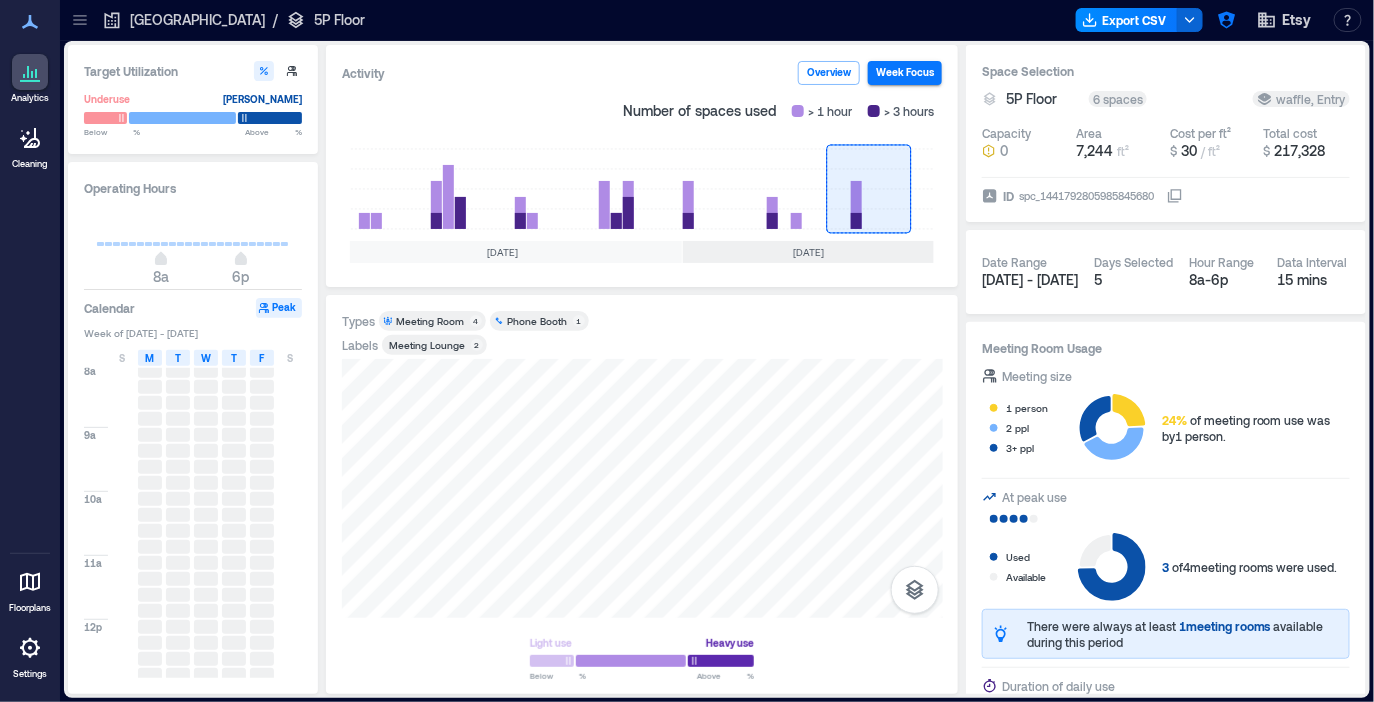 click 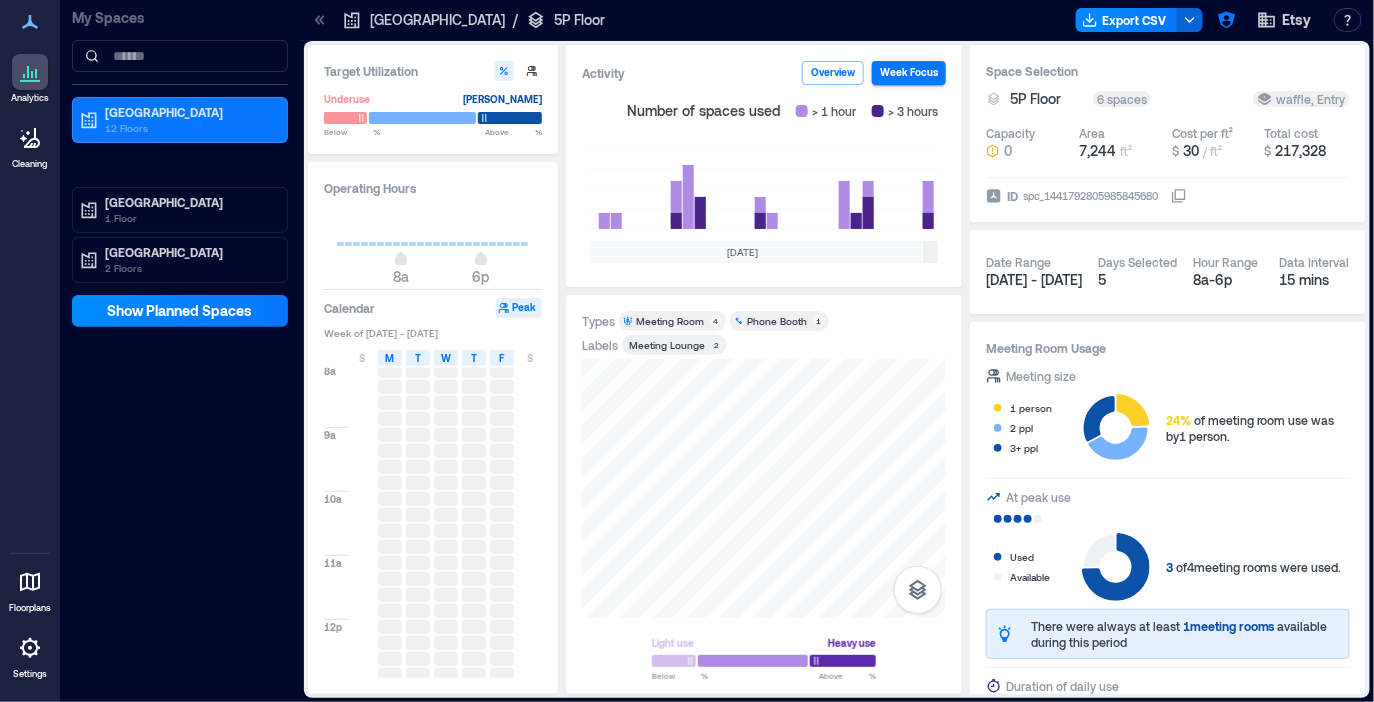 click on "[GEOGRAPHIC_DATA]" at bounding box center (437, 20) 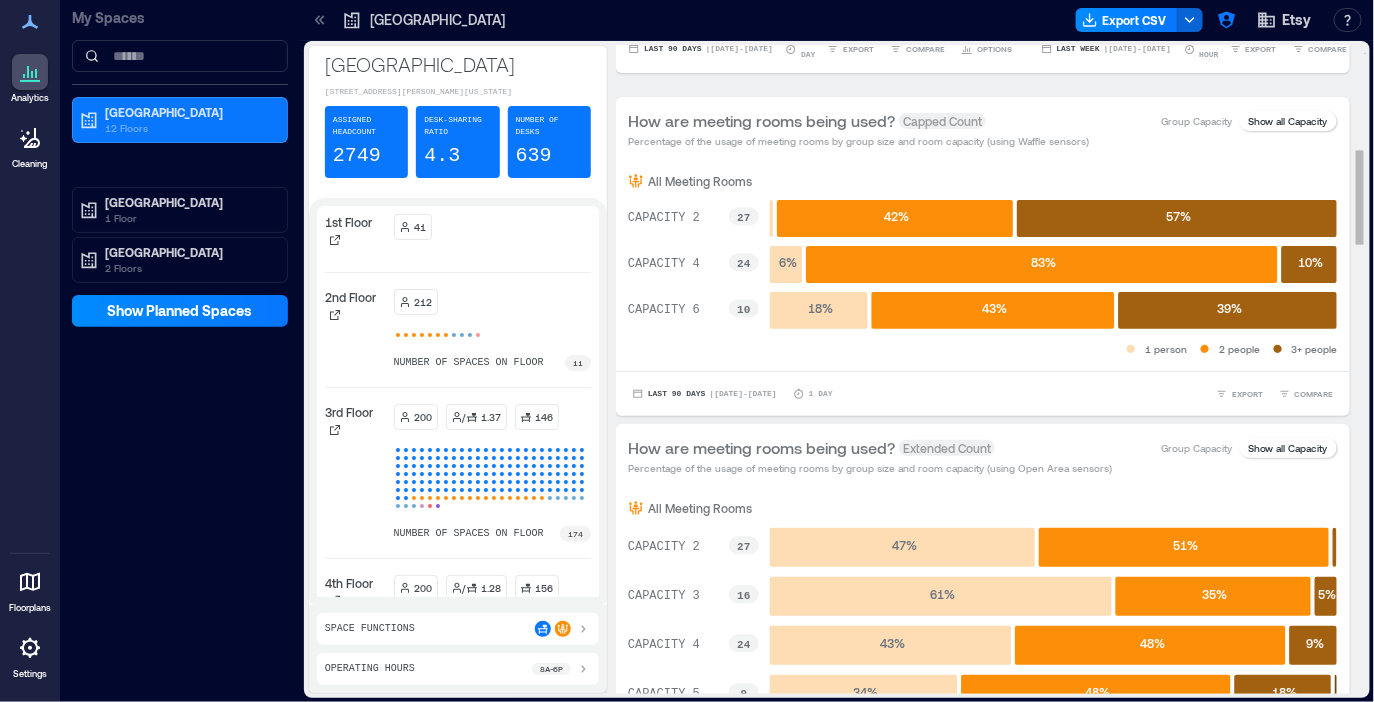 scroll, scrollTop: 708, scrollLeft: 0, axis: vertical 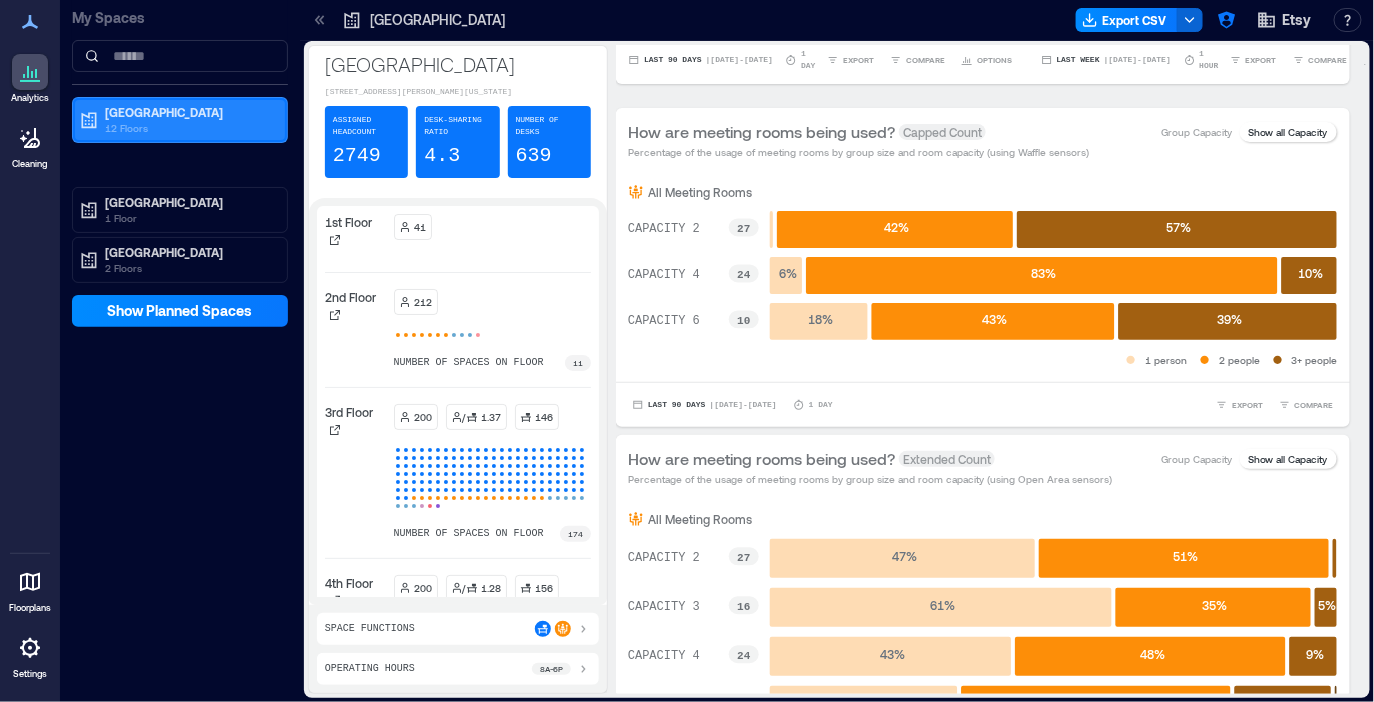 click on "[GEOGRAPHIC_DATA]" at bounding box center (189, 112) 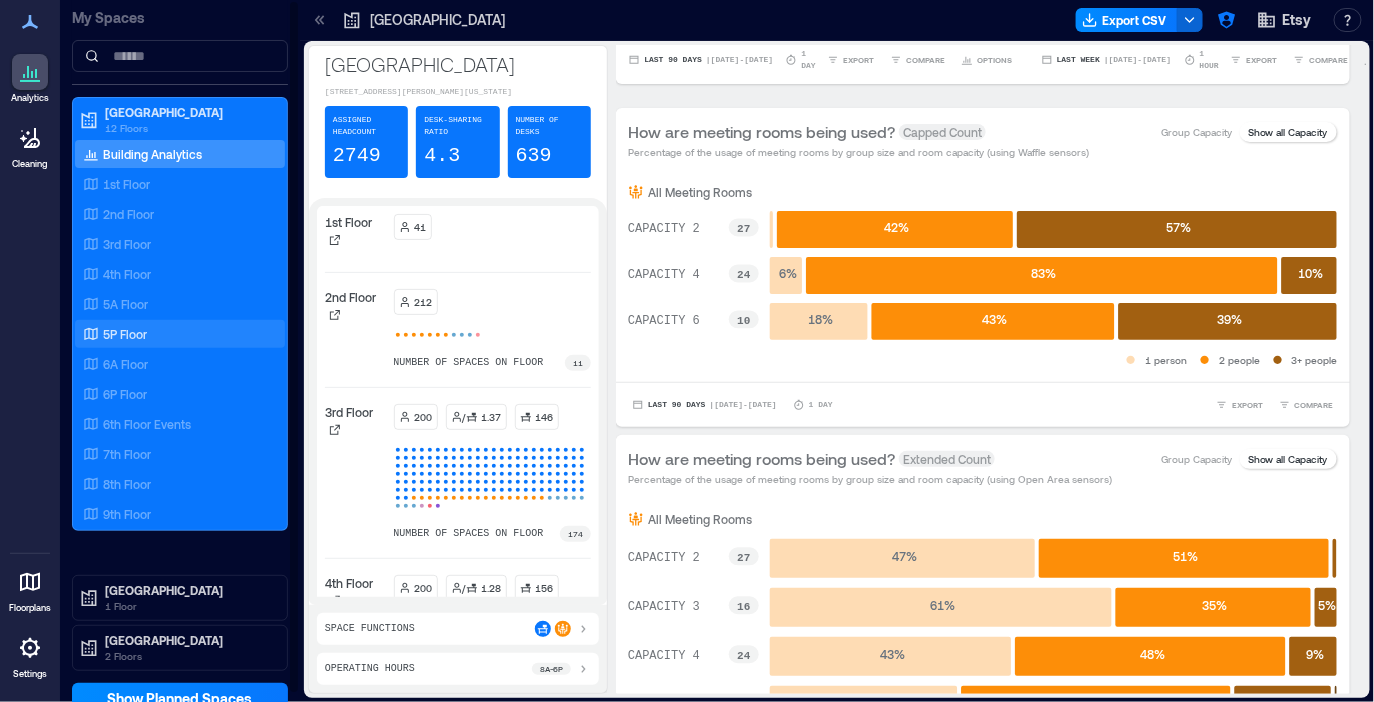 click on "5P Floor" at bounding box center [125, 334] 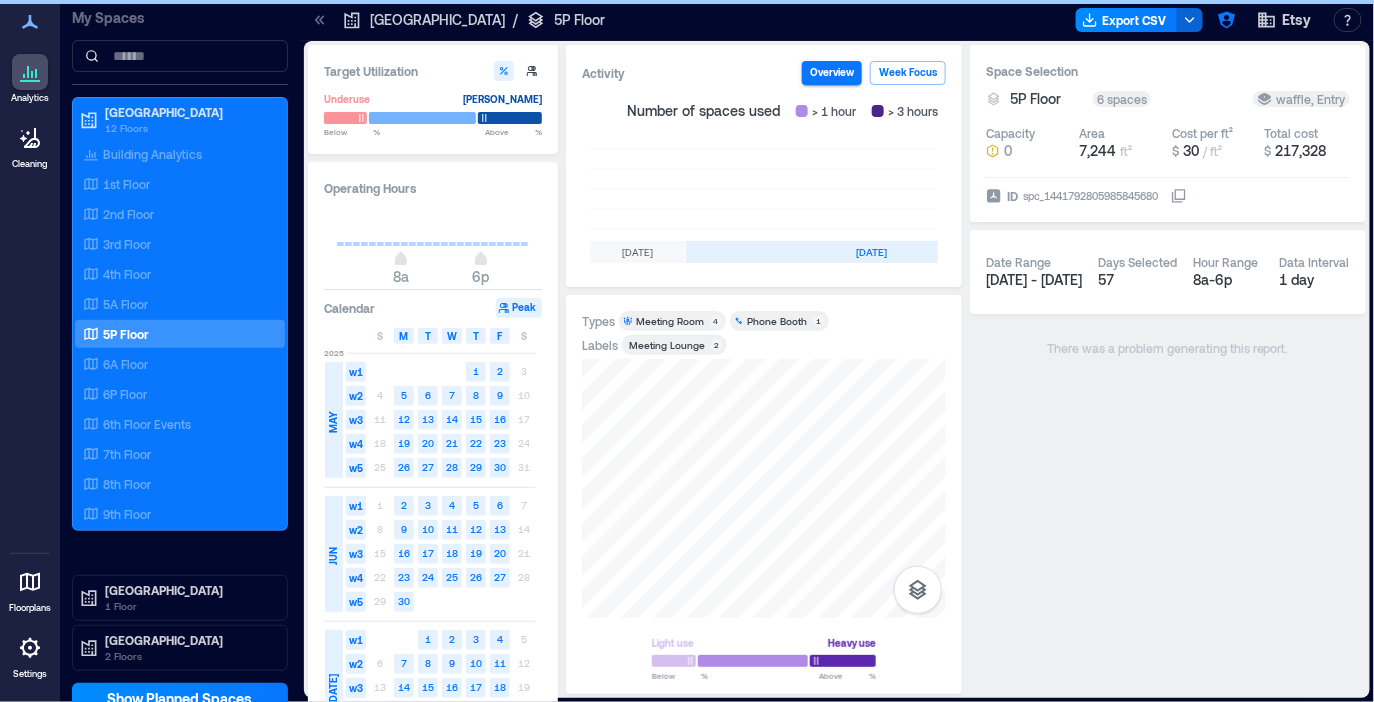 scroll, scrollTop: 0, scrollLeft: 731, axis: horizontal 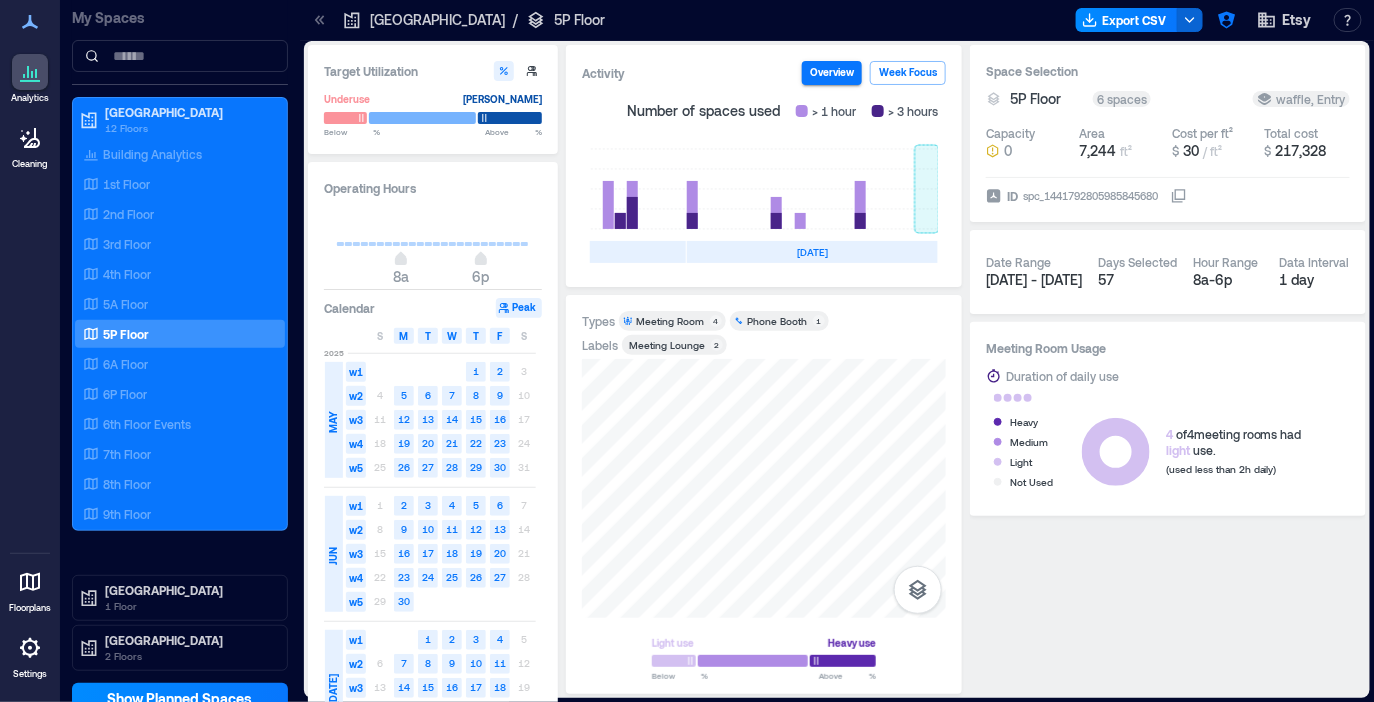 click 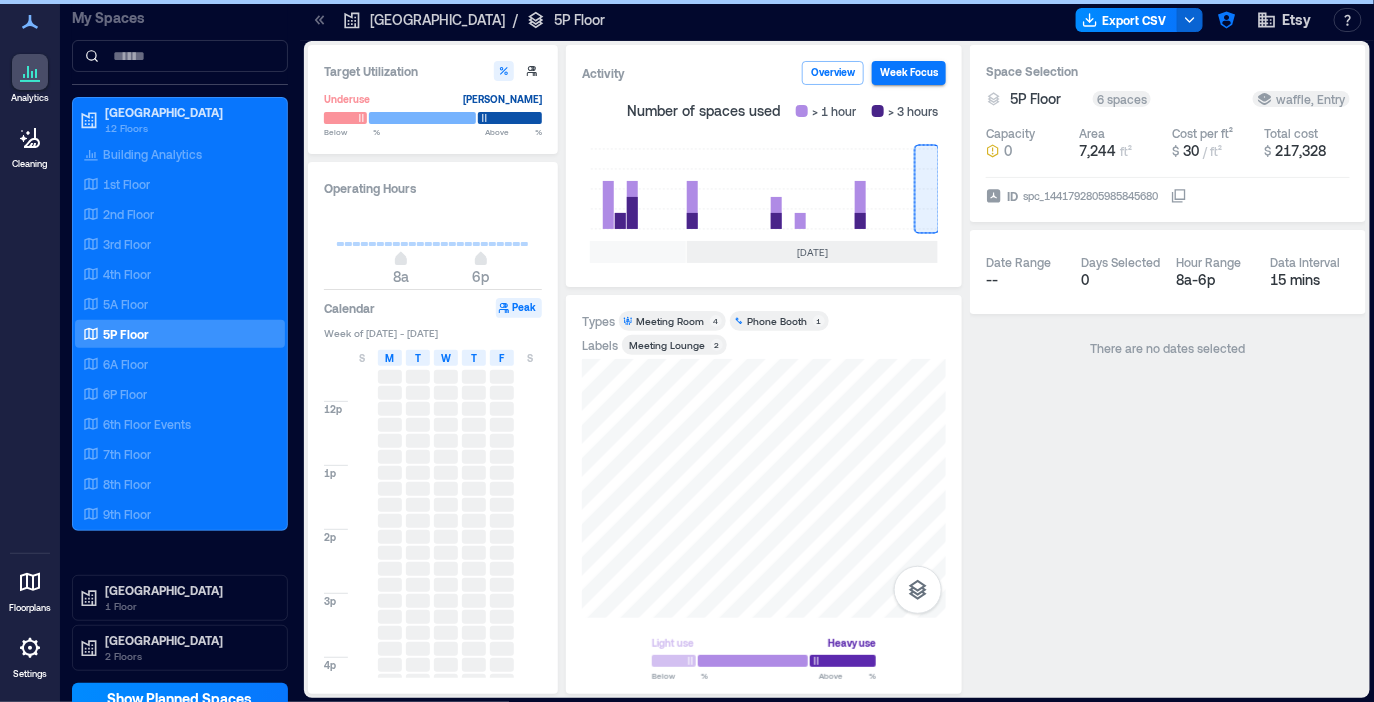 scroll, scrollTop: 238, scrollLeft: 0, axis: vertical 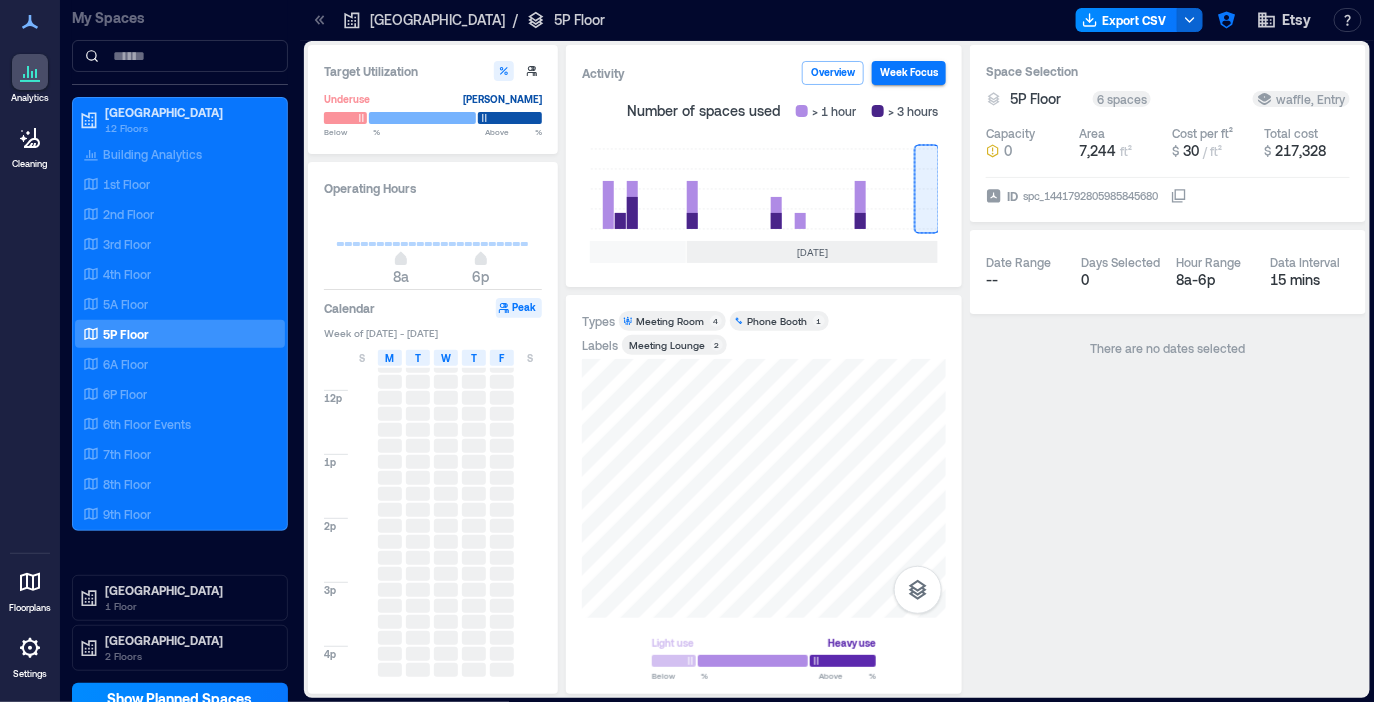 click 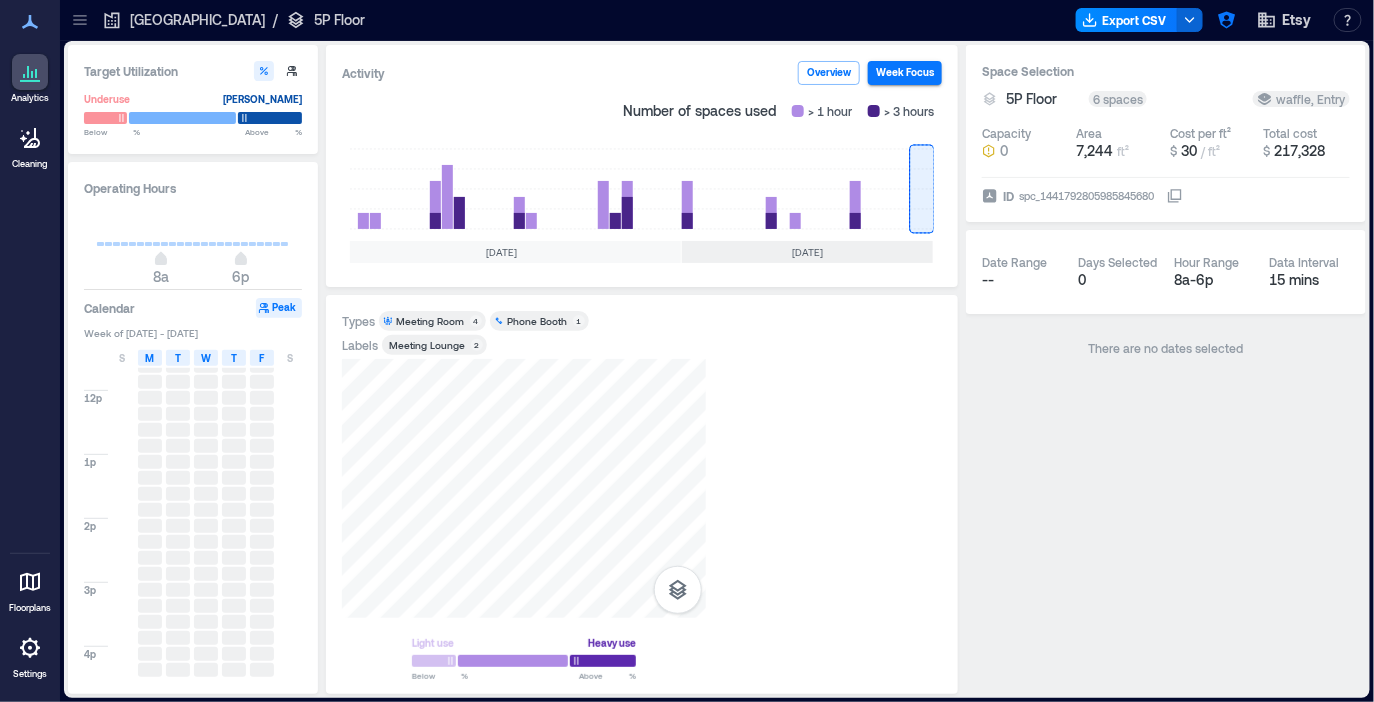 scroll, scrollTop: 0, scrollLeft: 495, axis: horizontal 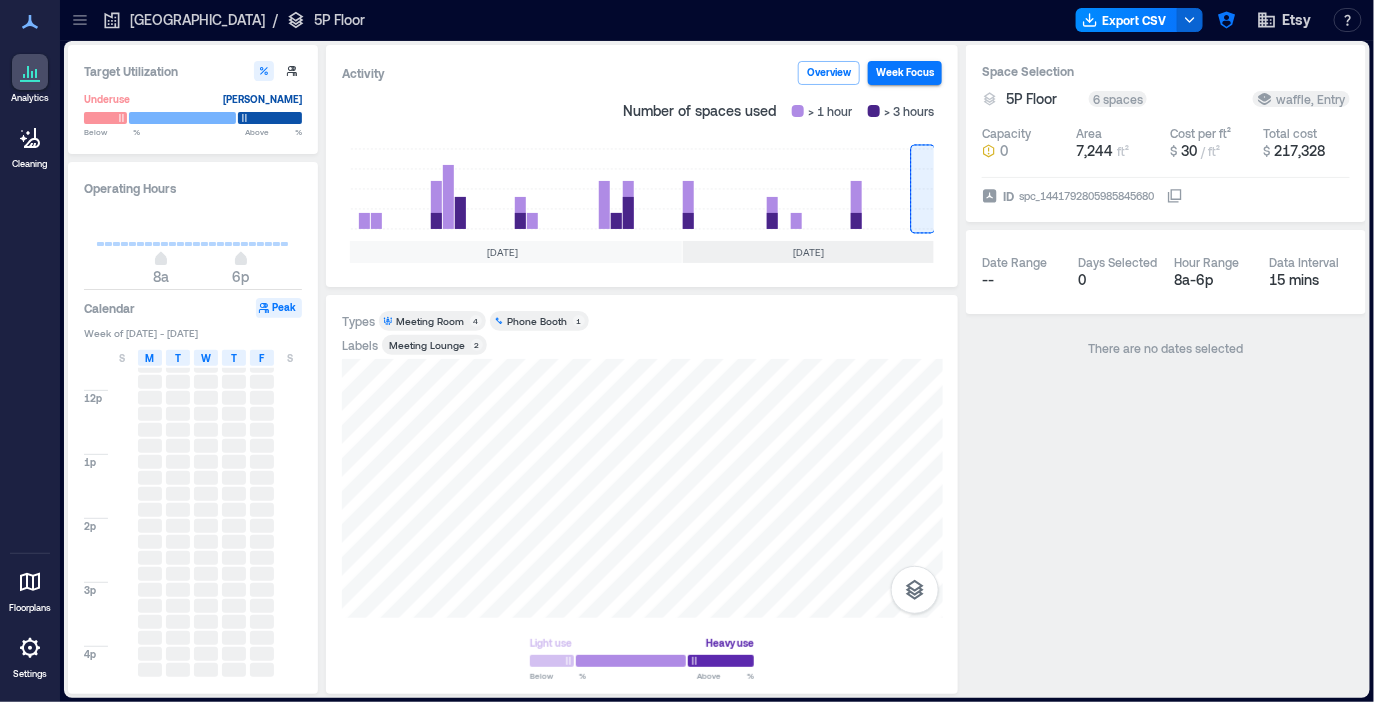 click on "[GEOGRAPHIC_DATA]" at bounding box center [197, 20] 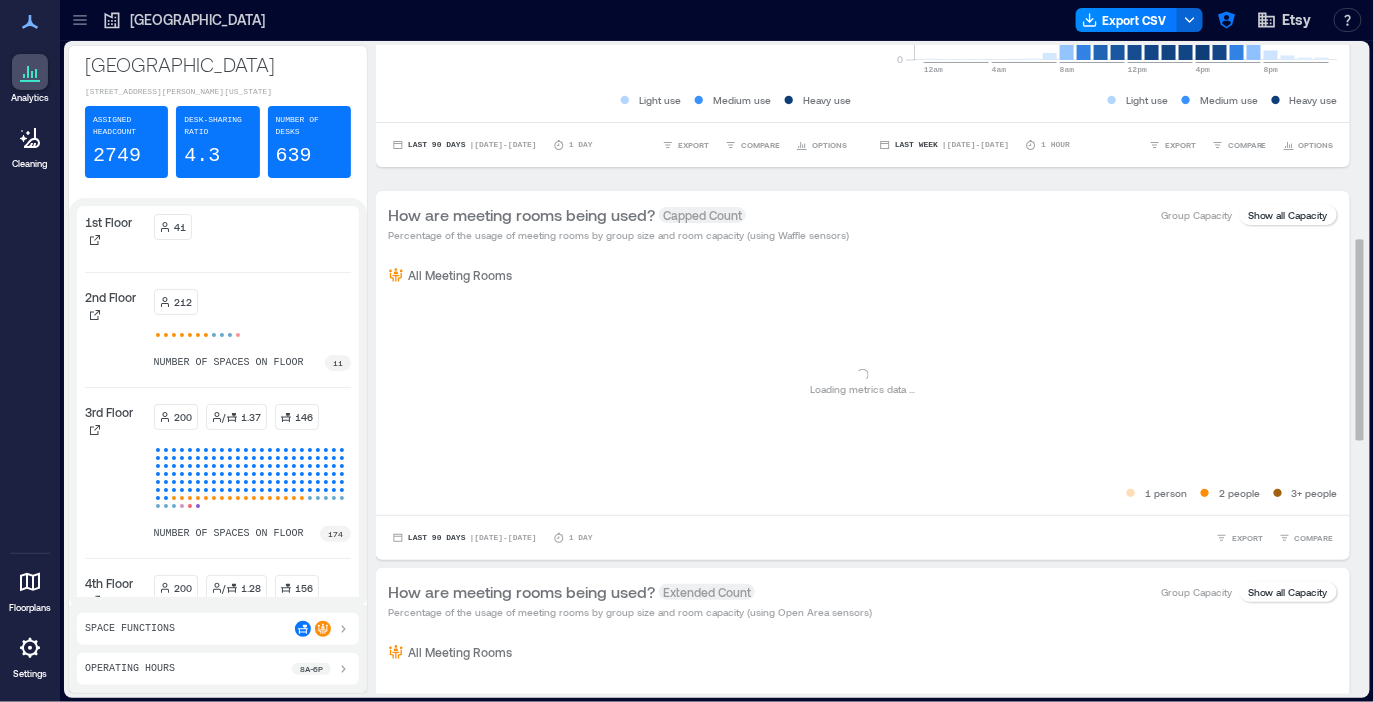 scroll, scrollTop: 628, scrollLeft: 0, axis: vertical 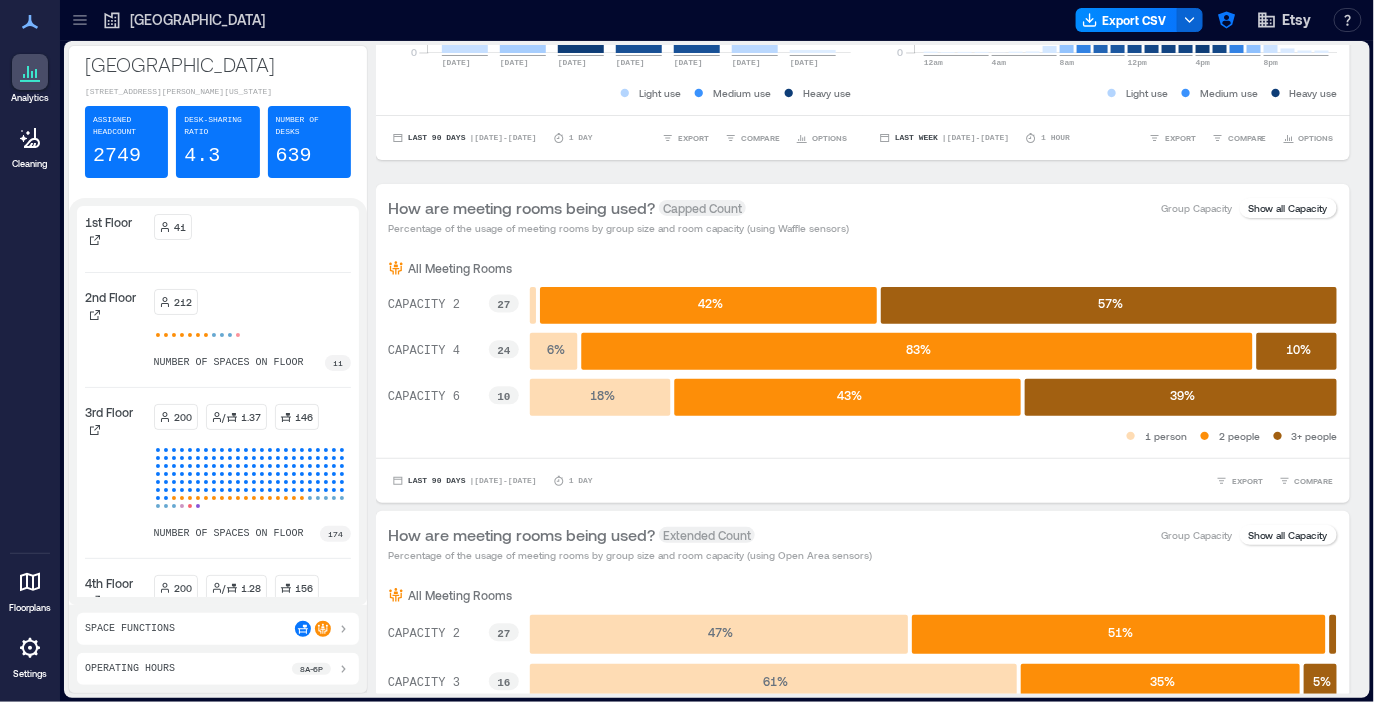 click at bounding box center (80, 20) 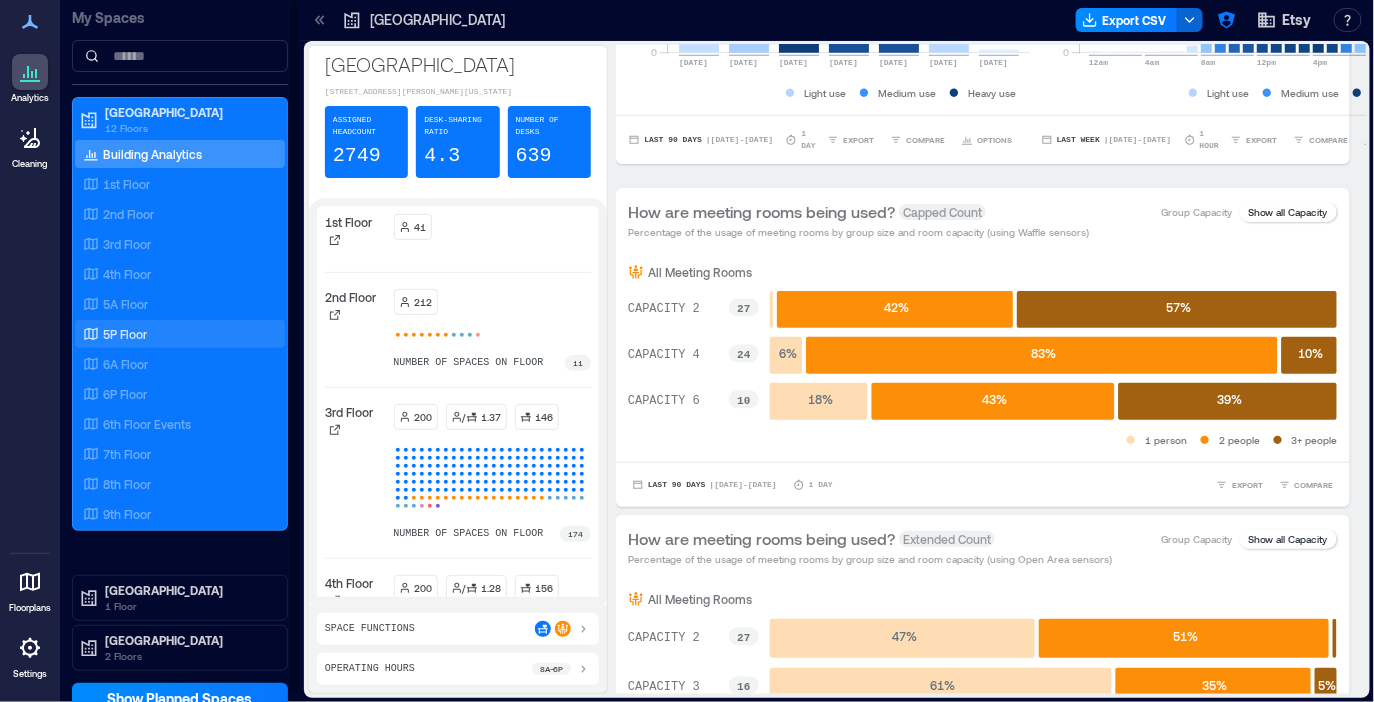 click on "5P Floor" at bounding box center (180, 334) 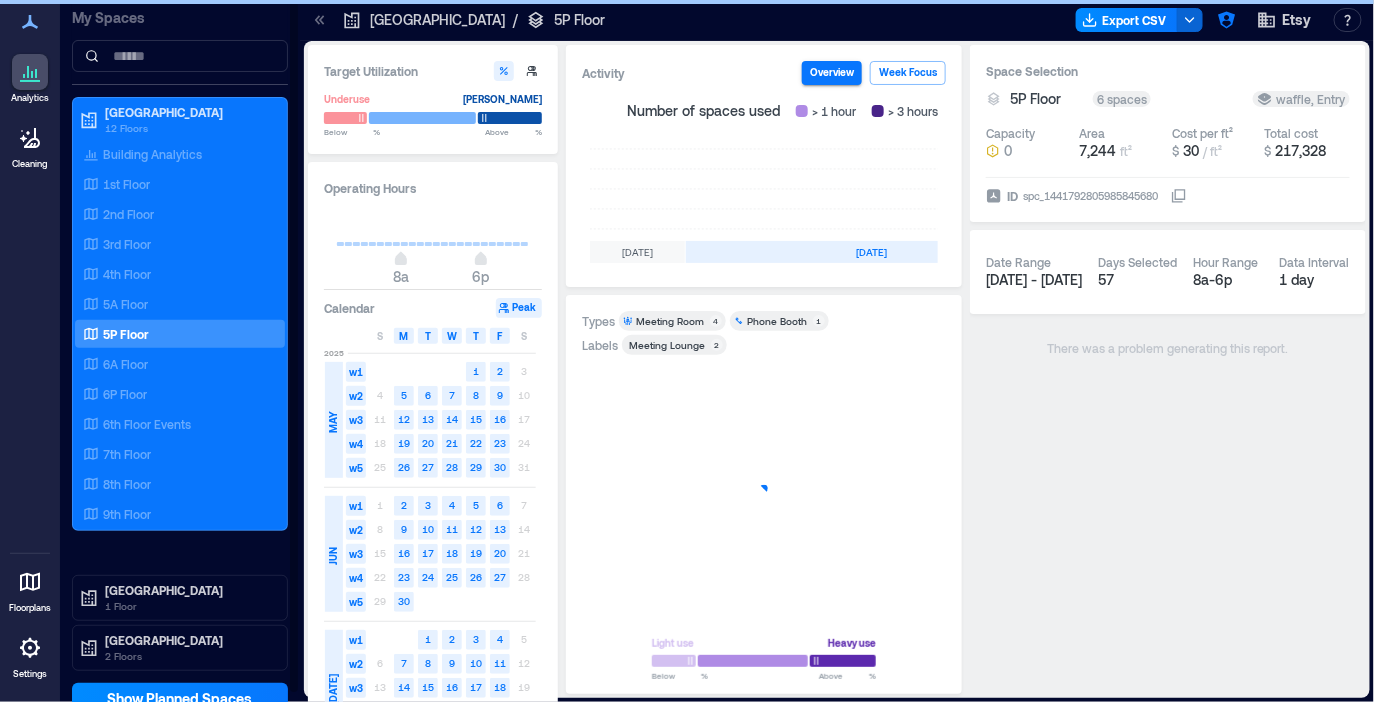 scroll, scrollTop: 0, scrollLeft: 731, axis: horizontal 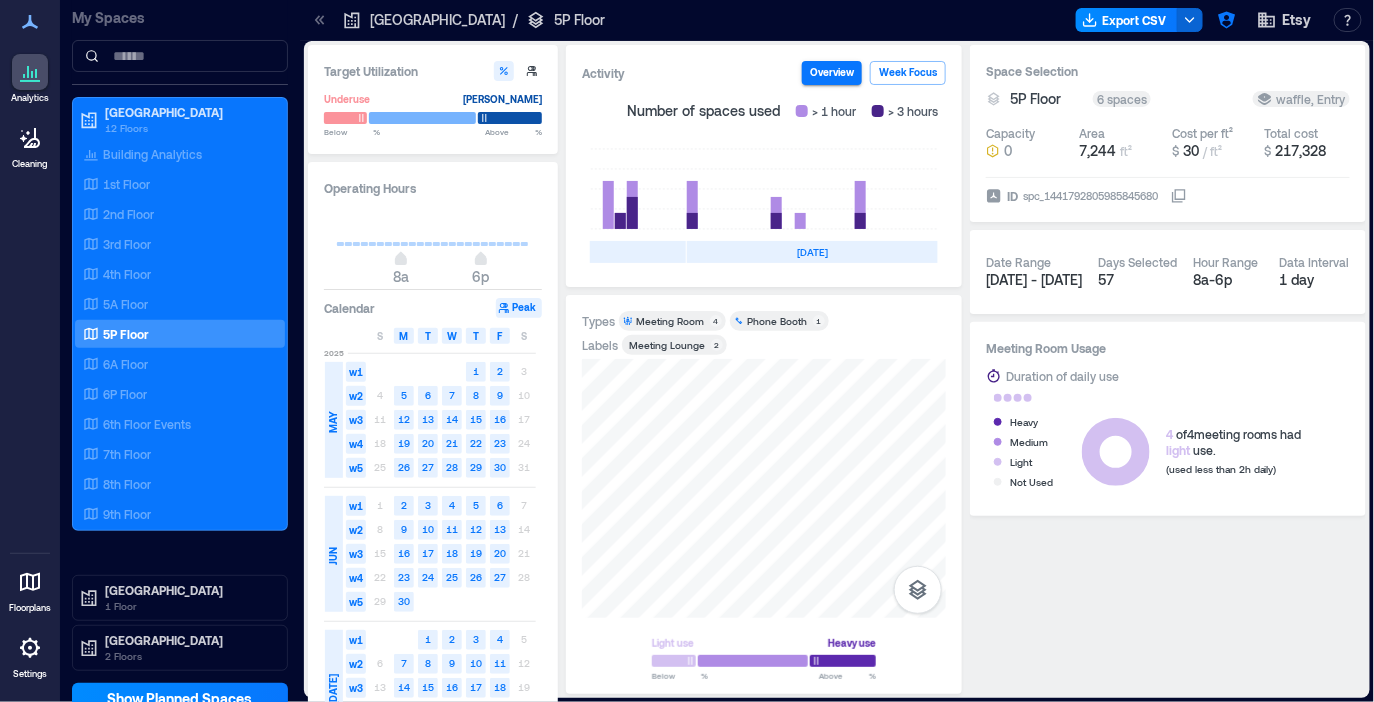 click 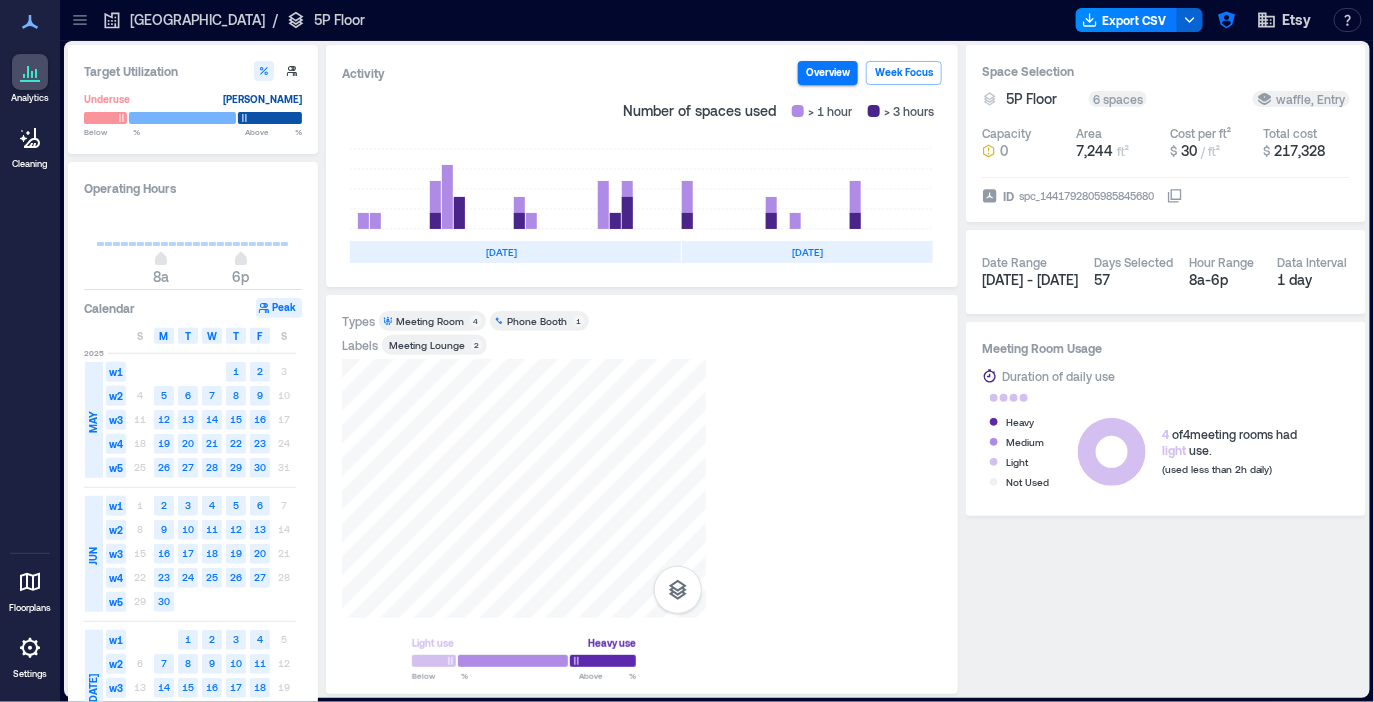 scroll, scrollTop: 0, scrollLeft: 495, axis: horizontal 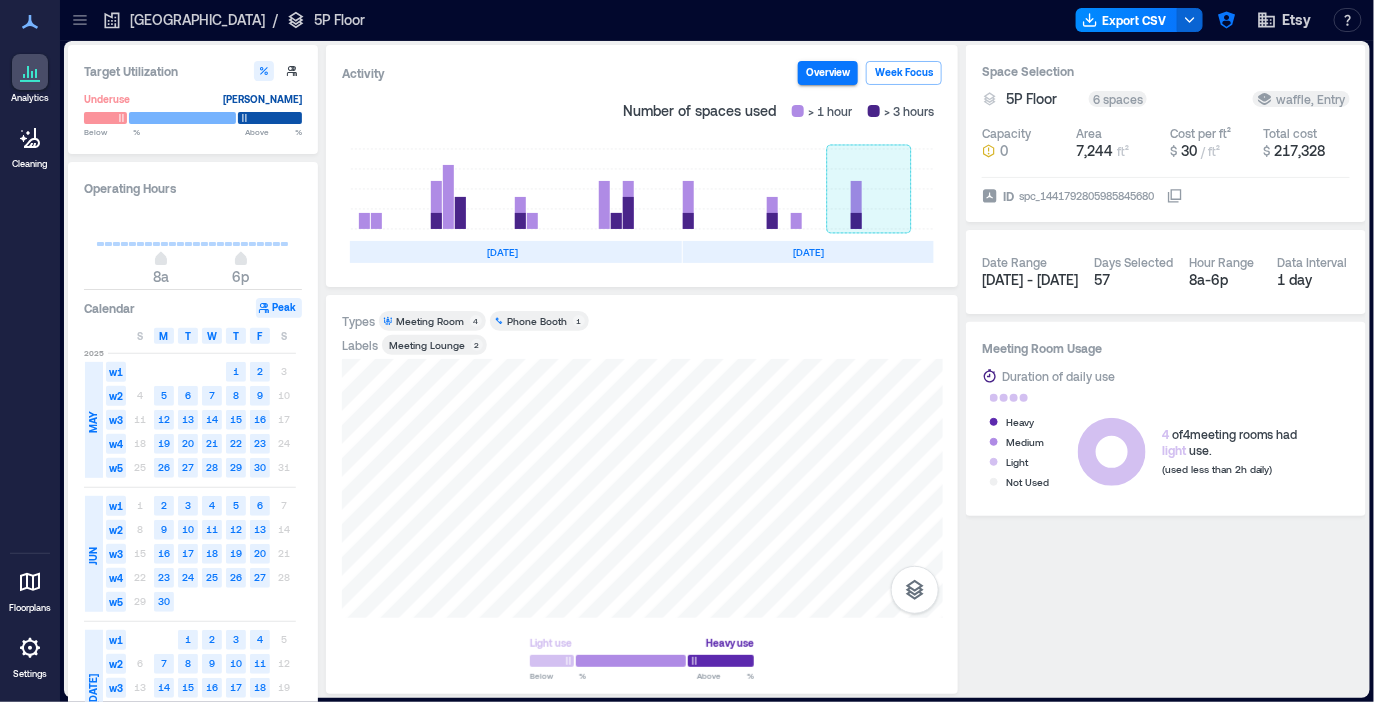 click 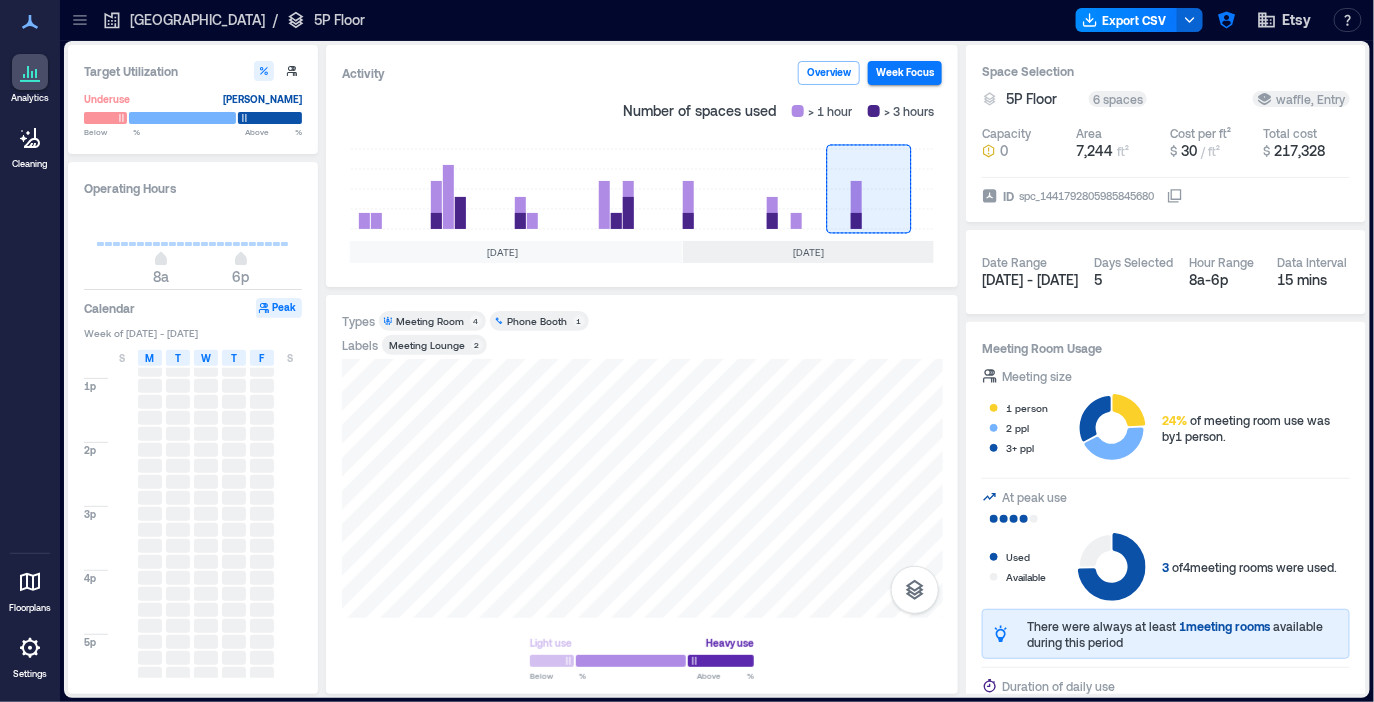 scroll, scrollTop: 318, scrollLeft: 0, axis: vertical 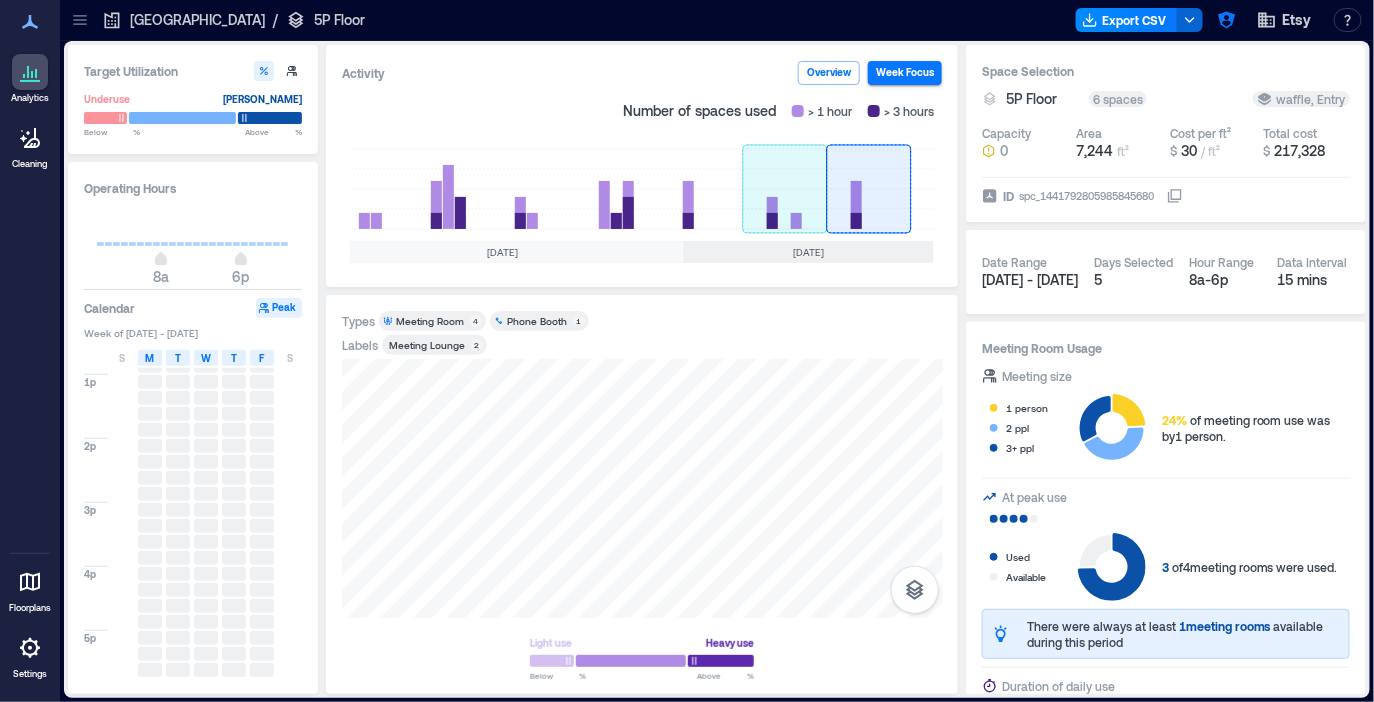 click 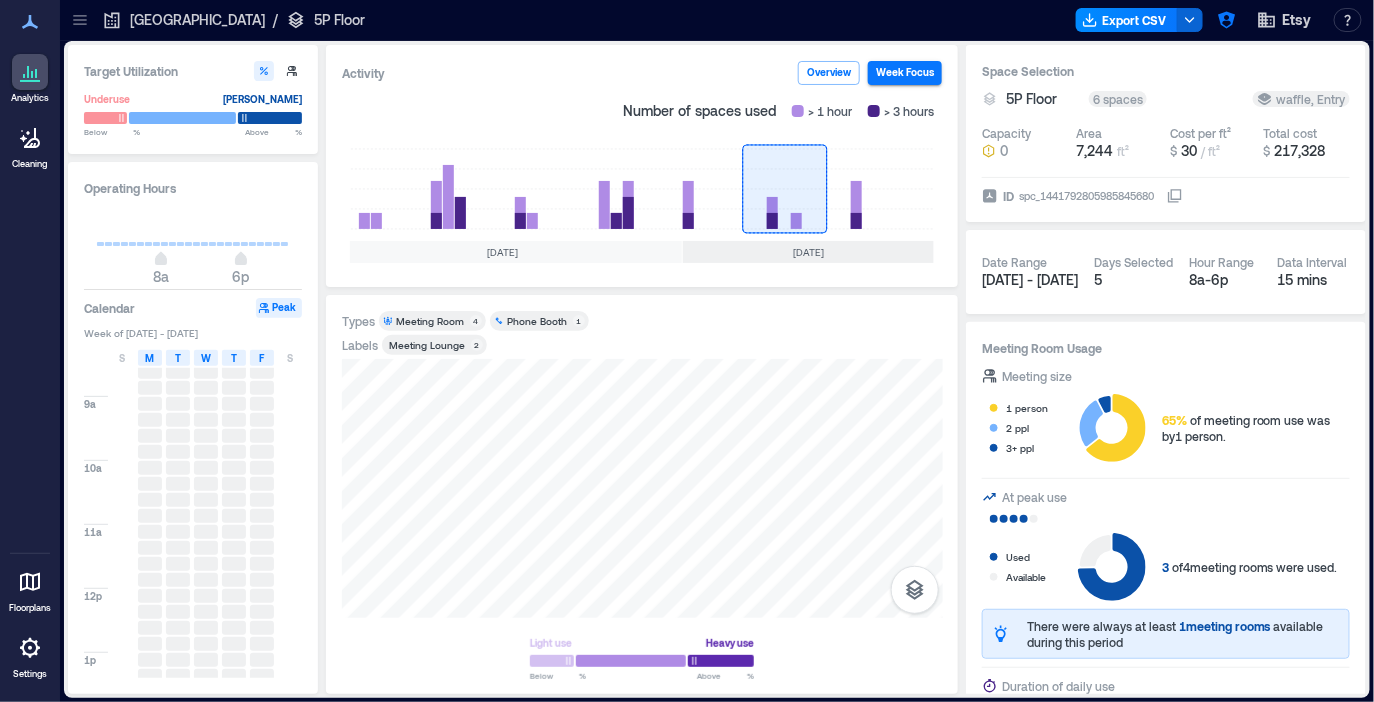 scroll, scrollTop: 28, scrollLeft: 0, axis: vertical 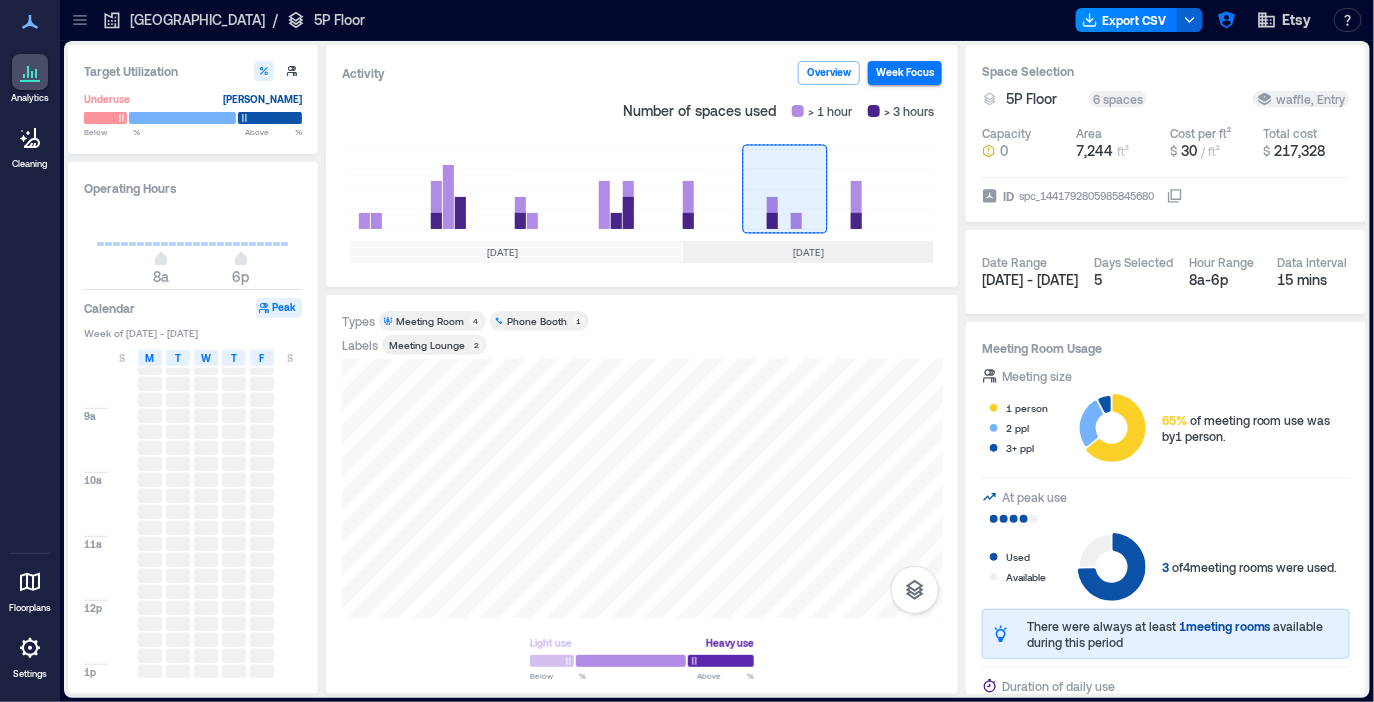click on "[GEOGRAPHIC_DATA]" at bounding box center (197, 20) 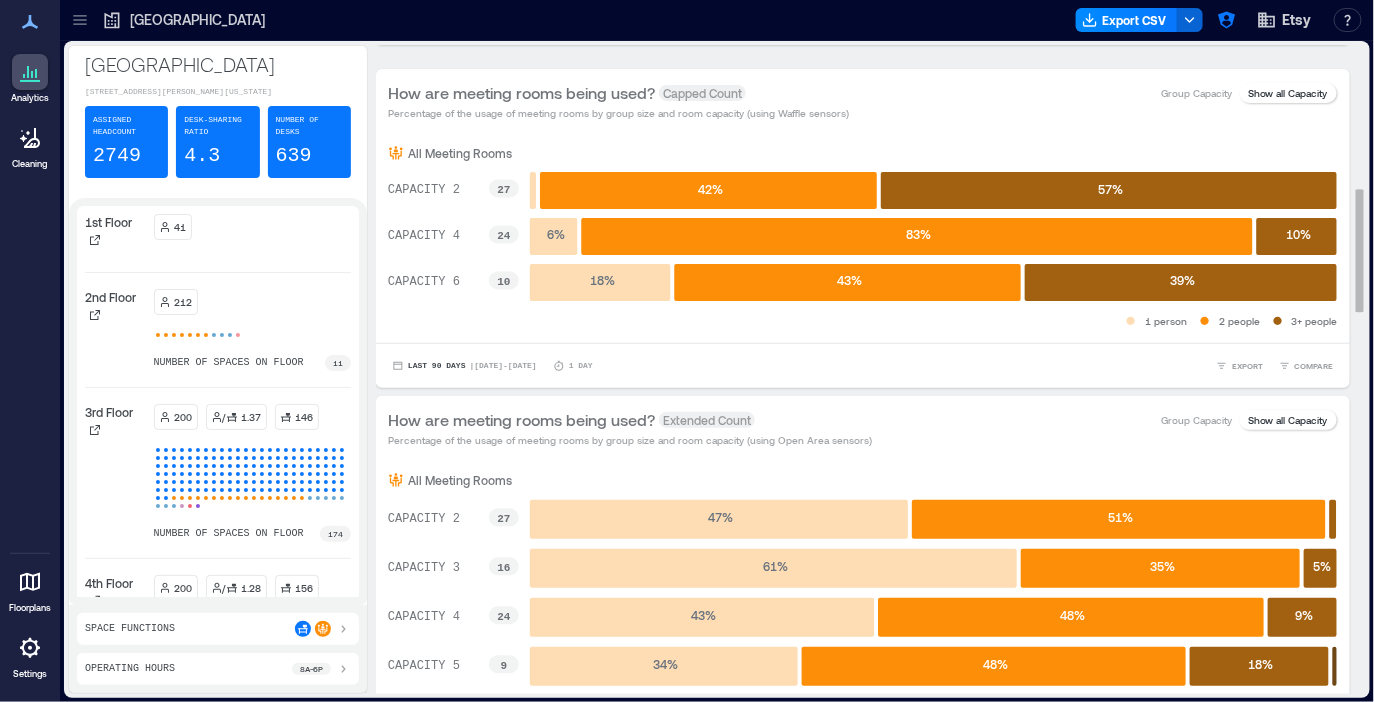 scroll, scrollTop: 757, scrollLeft: 0, axis: vertical 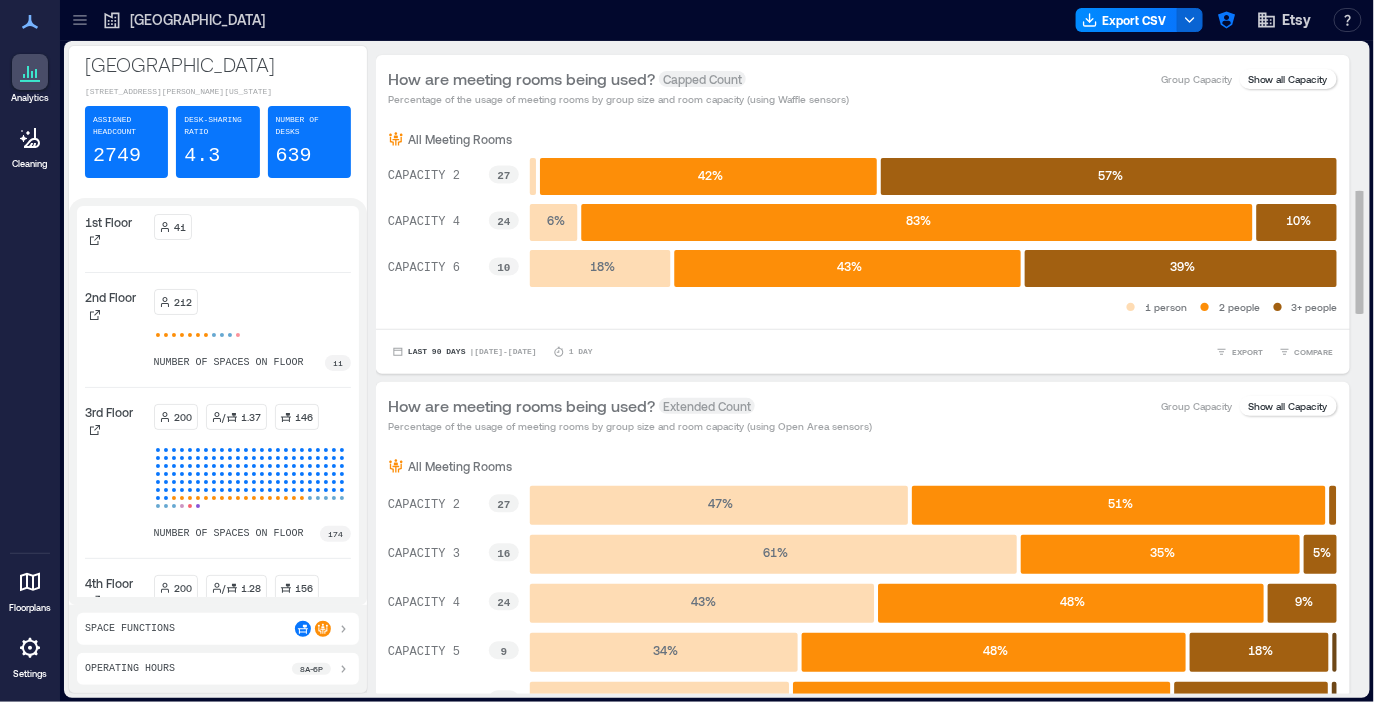 click 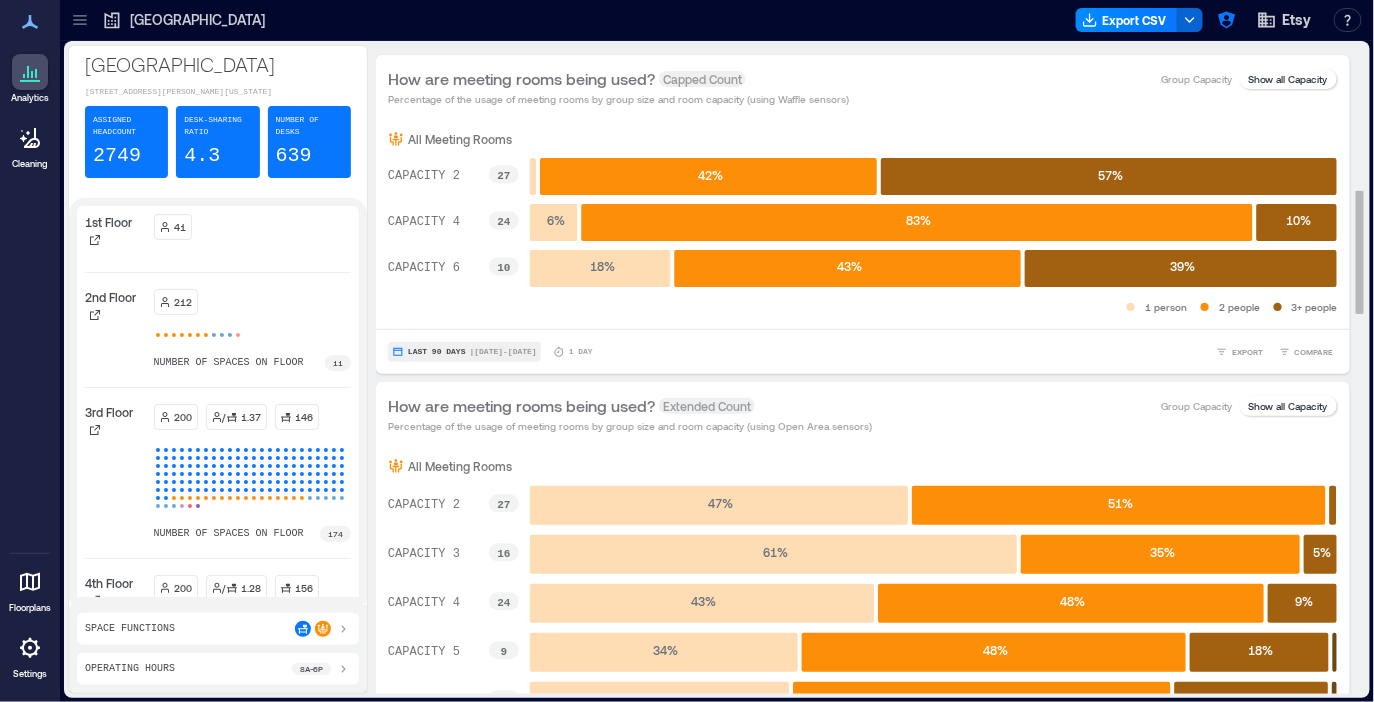 click on "|  Jul 13  -  Jul 19" at bounding box center [503, 352] 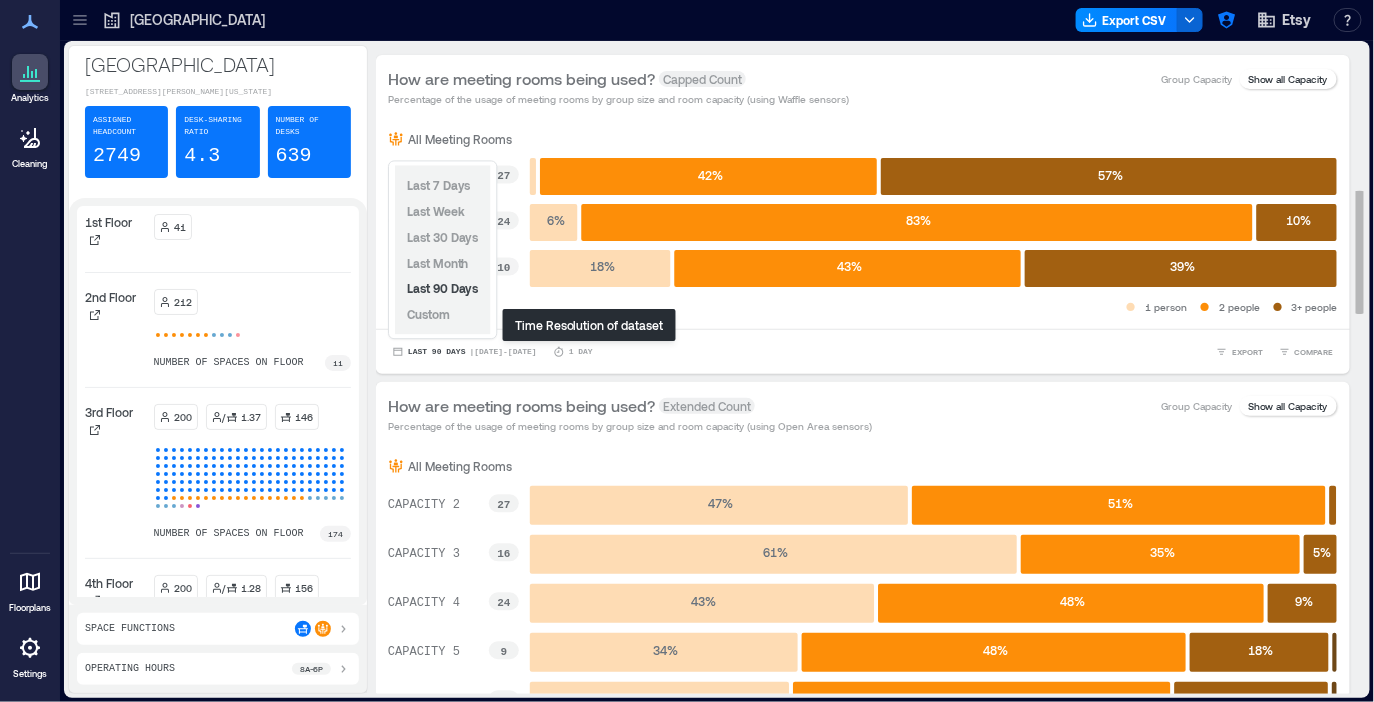 click on "1 Day" at bounding box center [581, 352] 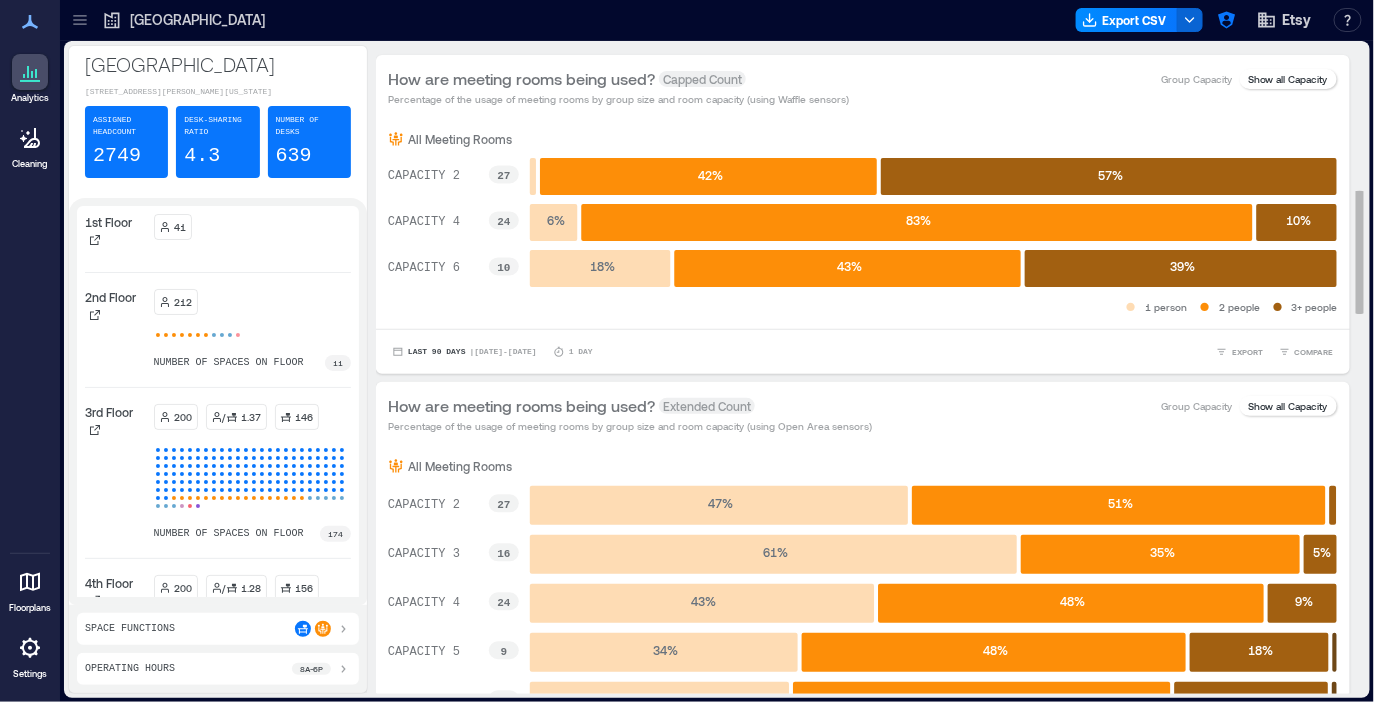 click 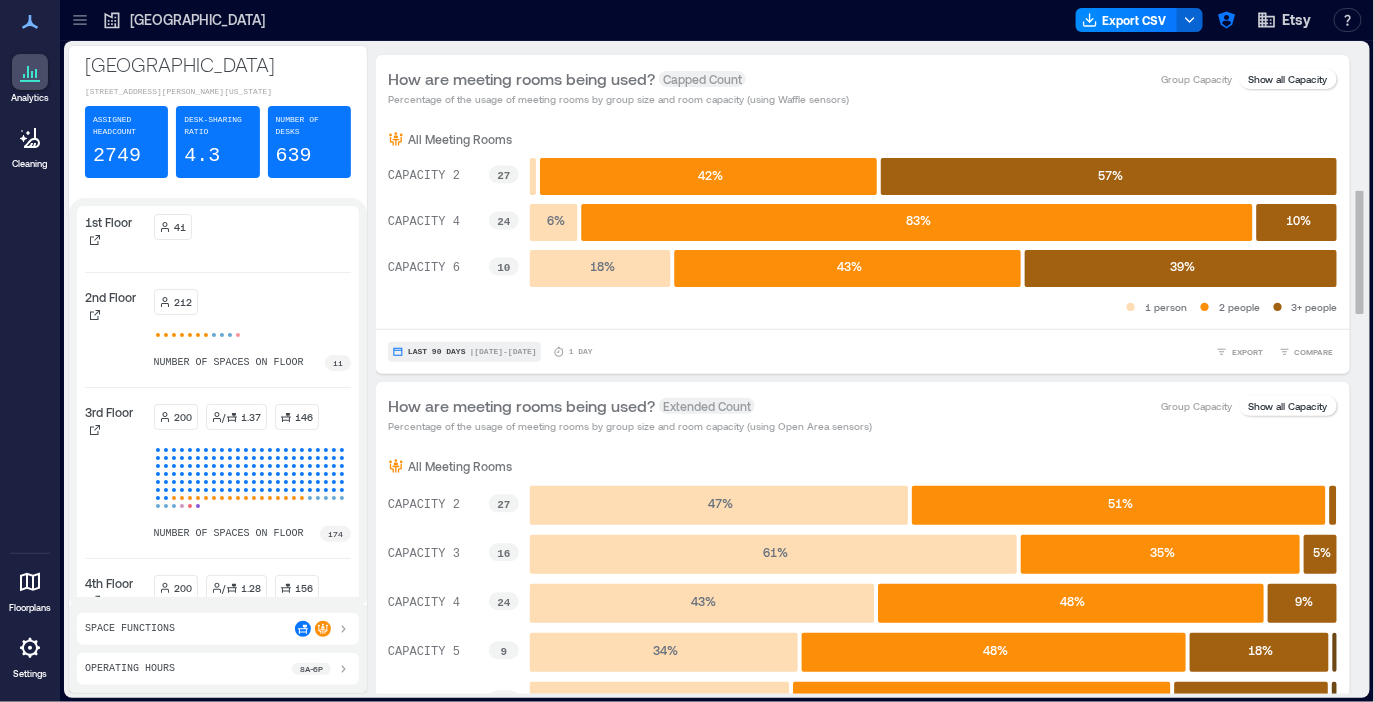 click on "|  Jul 13  -  Jul 19" at bounding box center [503, 352] 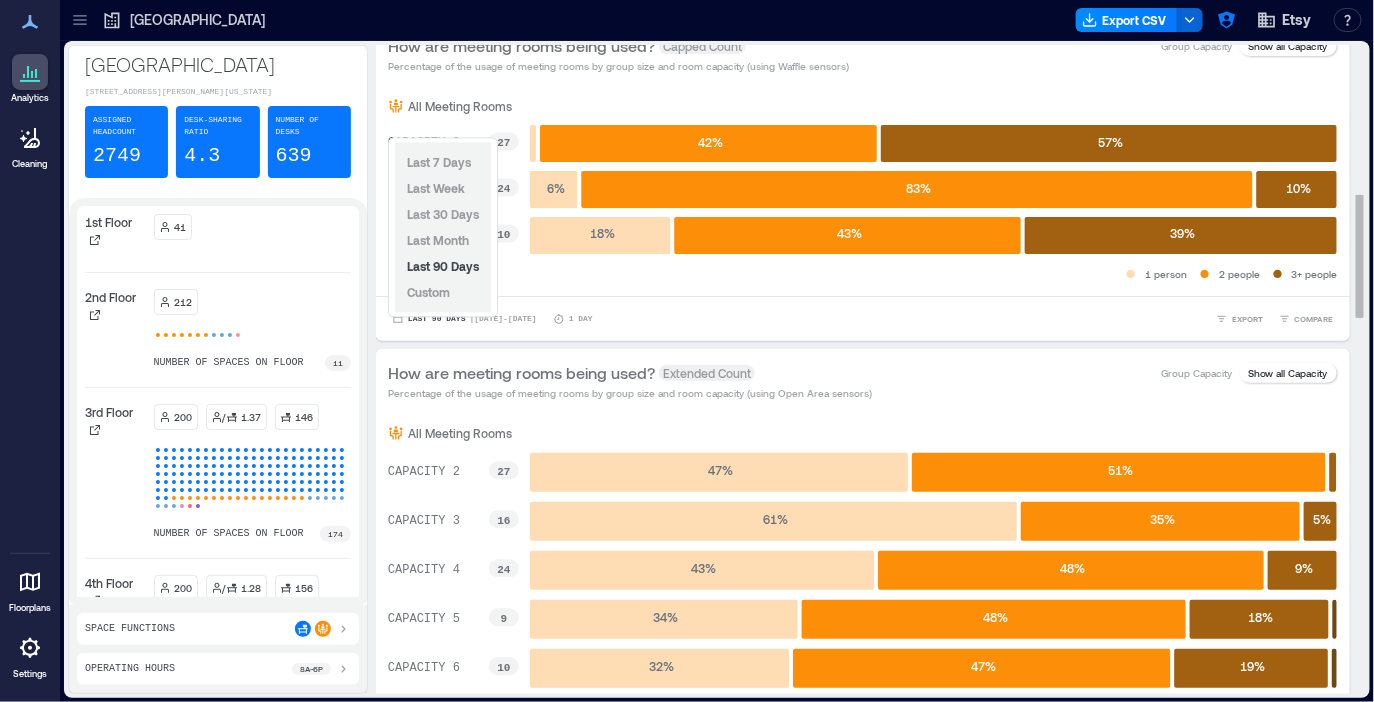 scroll, scrollTop: 776, scrollLeft: 0, axis: vertical 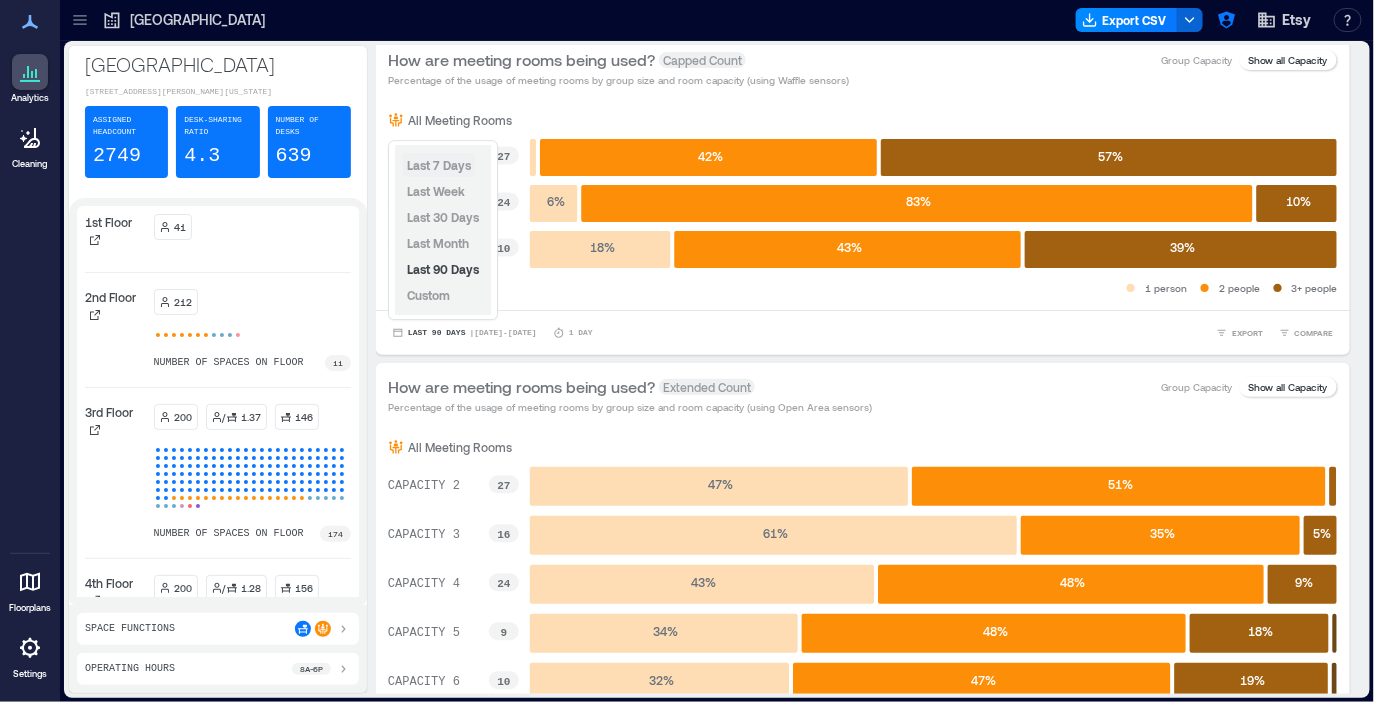 click on "Last 7 Days" at bounding box center (439, 165) 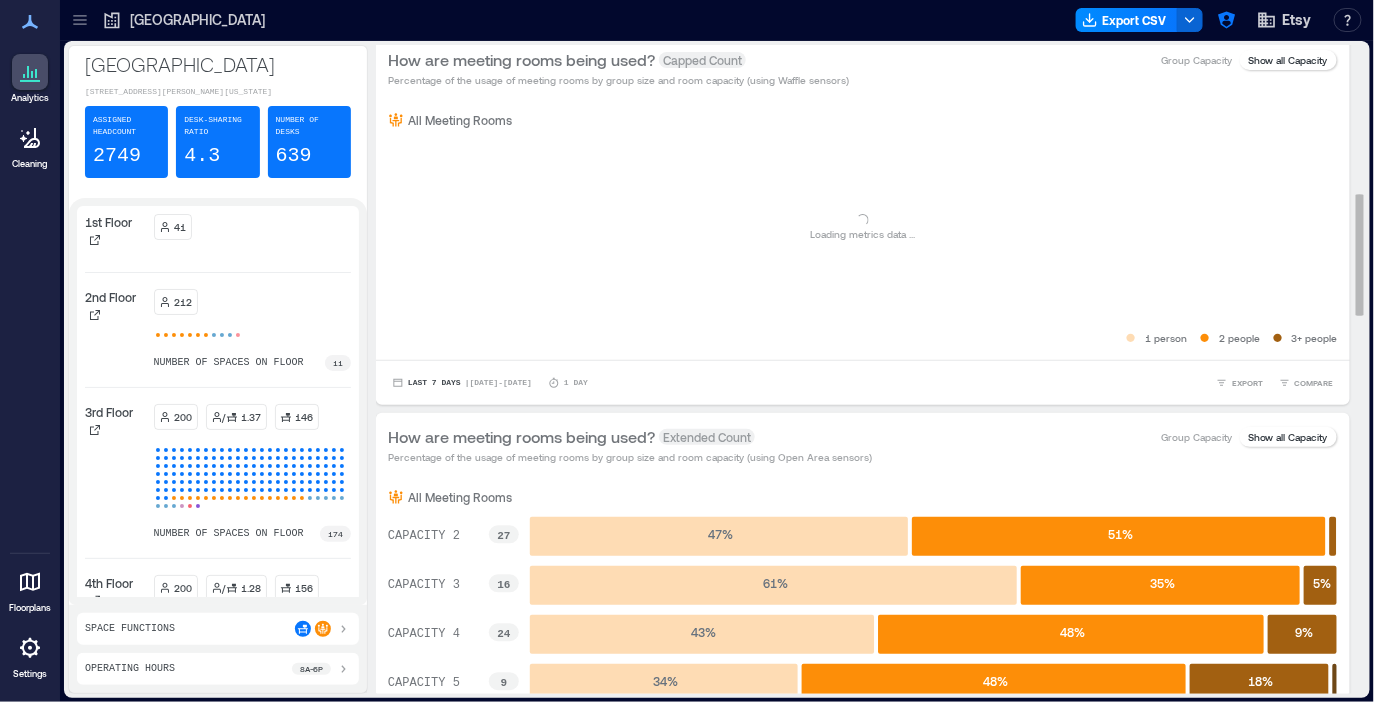 click on "How are meeting rooms being used? Capped Count Percentage of the usage of meeting rooms by group size and room capacity (using Waffle sensors) Group Capacity Show all Capacity All Meeting Rooms Loading... Loading metrics data ... 1 person 2 people 3+ people Last 7 Days   |  Jul 14  -  Jul 20 1 Day EXPORT COMPARE How are meeting rooms being used? Extended Count Percentage of the usage of meeting rooms by group size and room capacity (using Open Area sensors) Group Capacity Show all Capacity All Meeting Rooms CAPACITY 2 27 CAPACITY 3 16 CAPACITY 4 24 CAPACITY 5 9 CAPACITY 6 10 CAPACITY 8 5 CAPACITY 10 2 CAPACITY 11 1 CAPACITY 12 4 CAPACITY 14 2 CAPACITY 16 1 CAPACITY 18 1 CAPACITY 20 1 CAPACITY 30 1 CAPACITY 60 1 47 % 51 % 61 % 35 % 5 % 43 % 48 % 9 % 34 % 48 % 18 % 32 % 47 % 19 % 19 % 26 % 37 % 18 % 25 % 39 % 35 % 13 % 11 % 24 % 50 % 22 % 27 % 31 % 19 % 31 % 63 % 6 % 4 % 23 % 31 % 22 % 20 % 9 % 5 % 7 % 24 % 56 % 39 % 42 % 18 % 55 % 32 % 11 % 24 % 30 % 10 % 35 % 1 person 2 people 4-6 people 7-10 people Last Week" at bounding box center [863, 872] 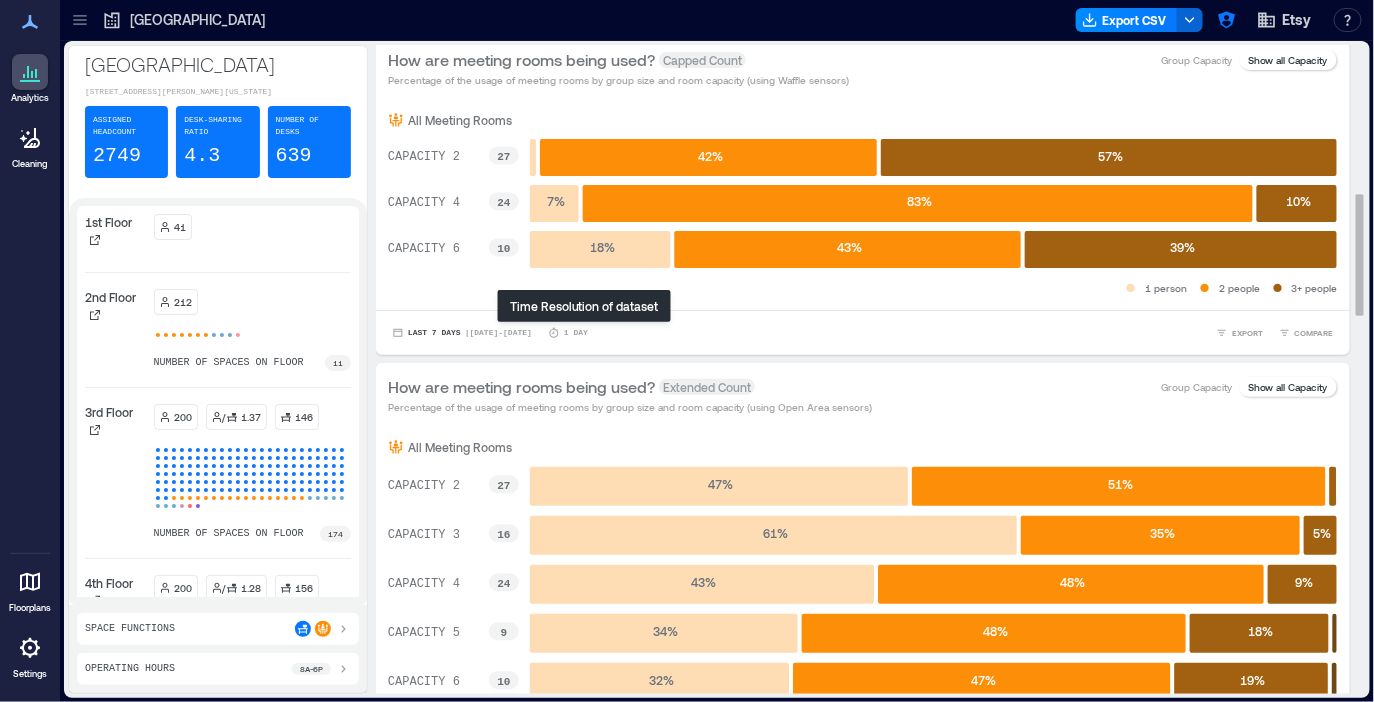 click 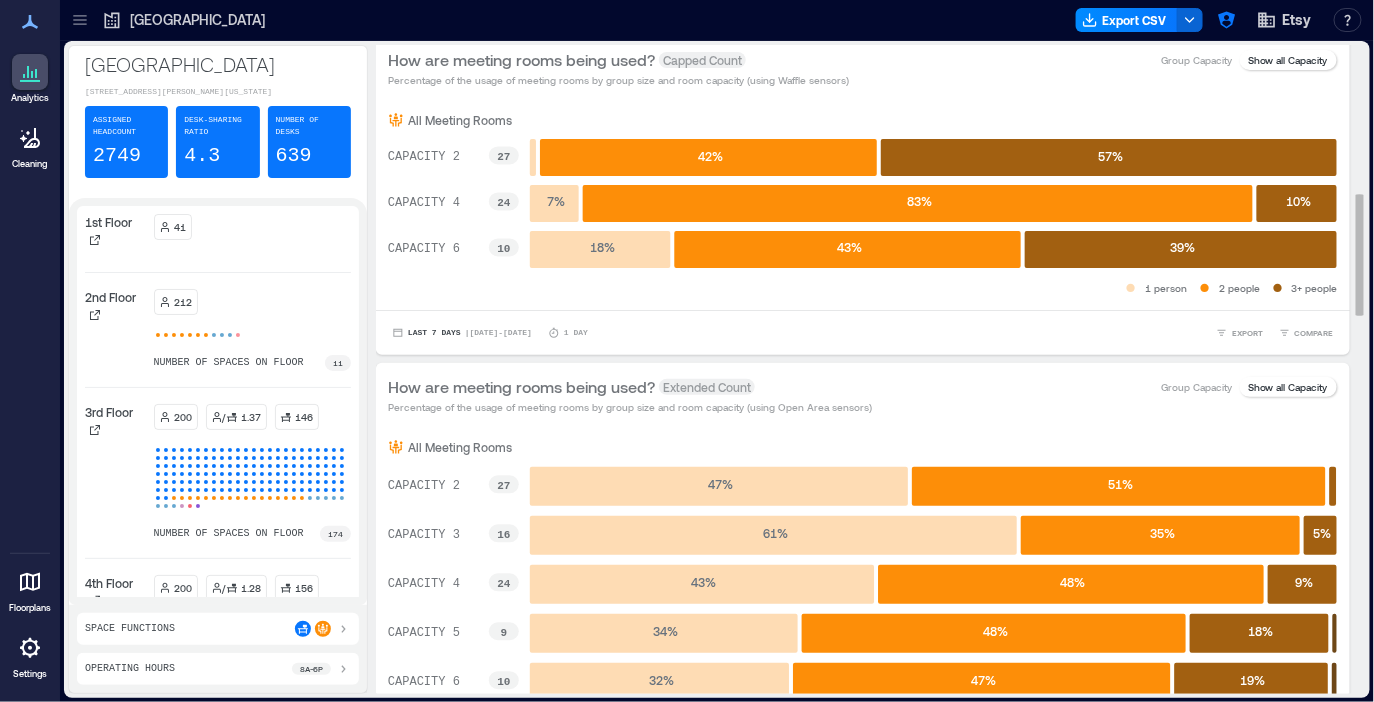 click on "1 Day" at bounding box center (576, 333) 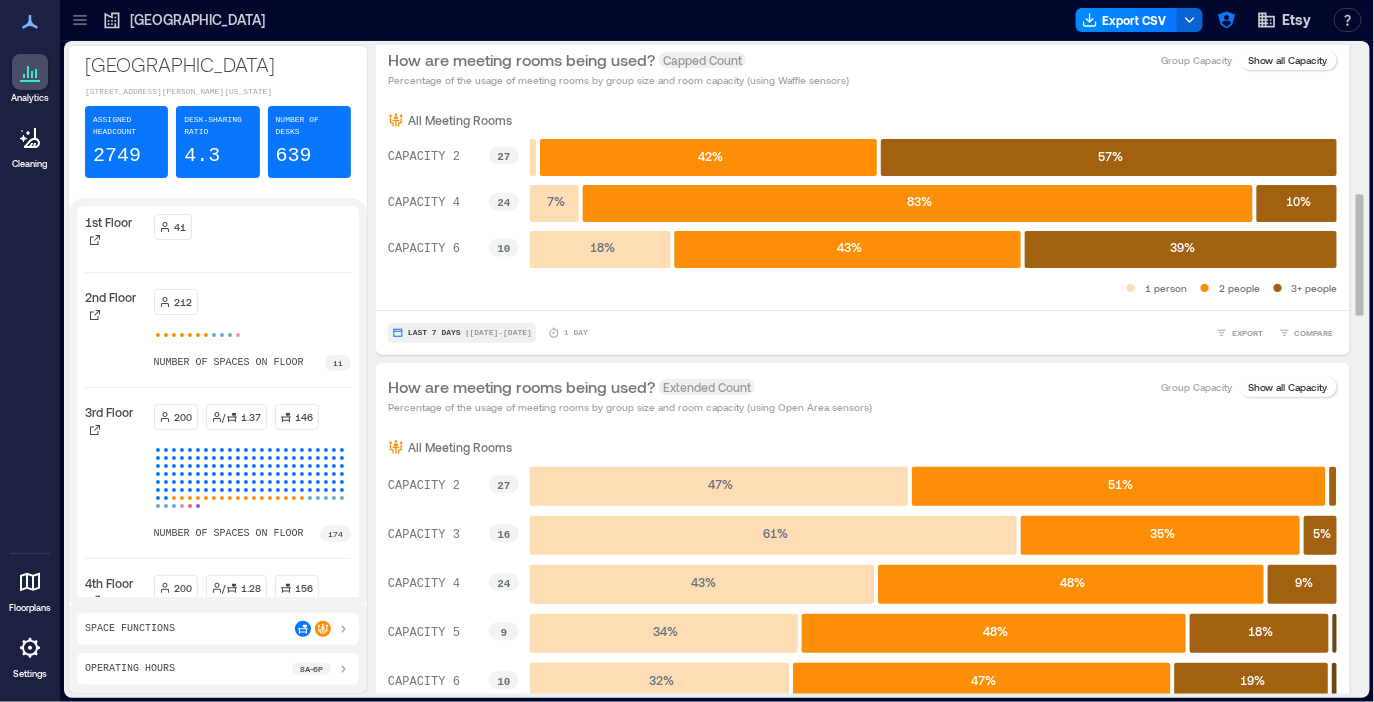 click on "|  Jul 14  -  Jul 20" at bounding box center [498, 333] 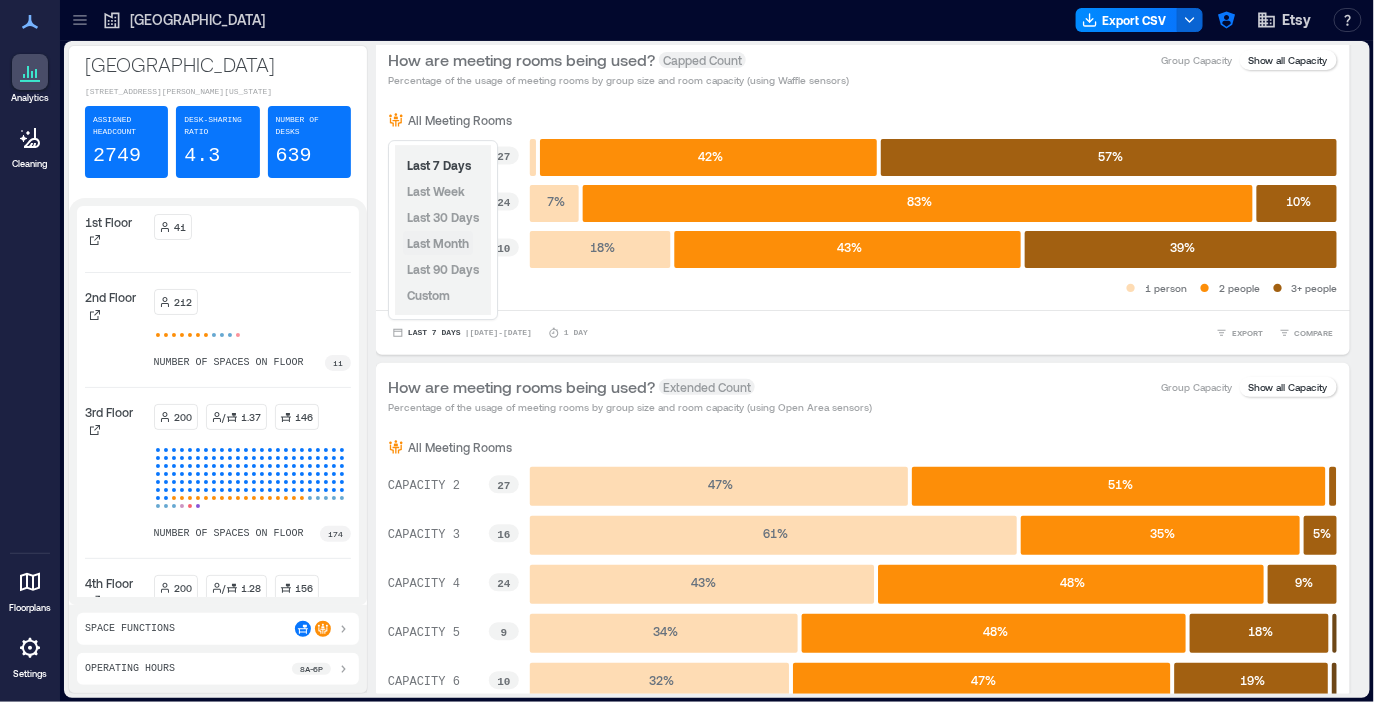 click on "Last Month" at bounding box center (438, 243) 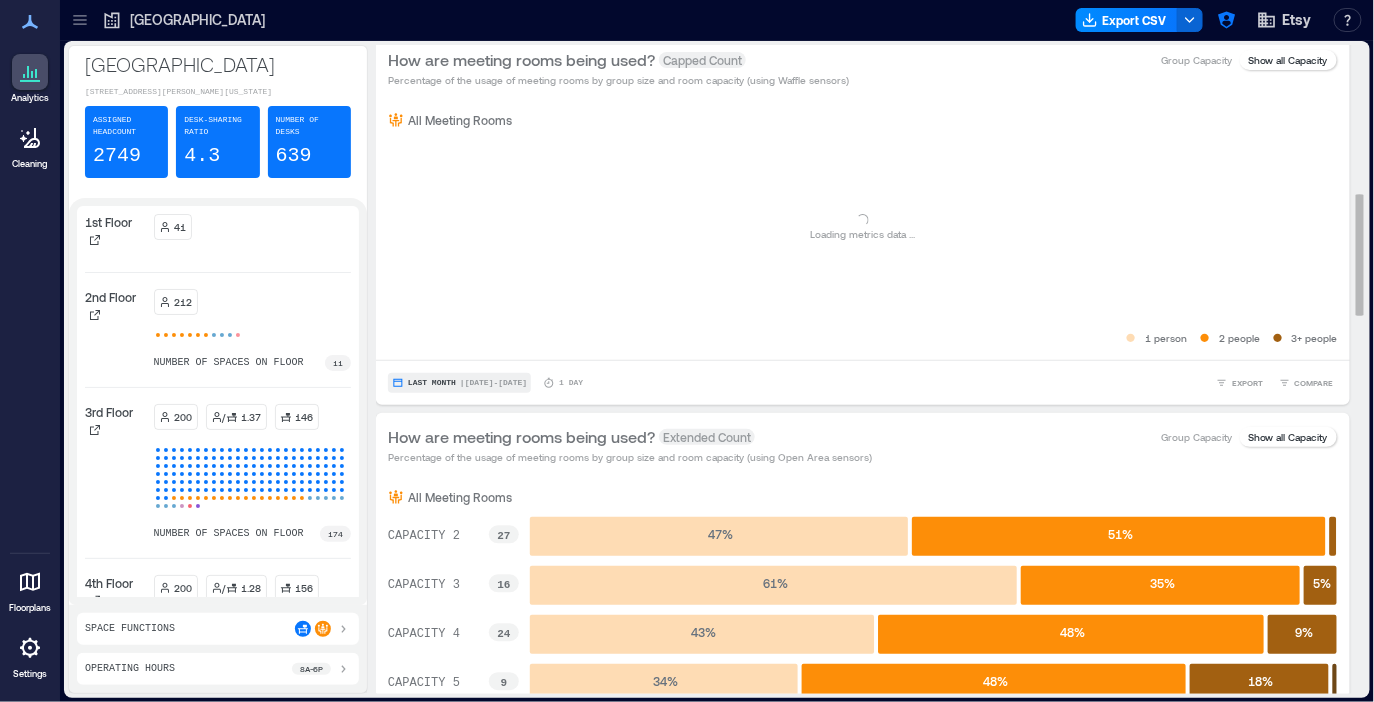 click on "|  Jun 1  -  Jun 30" at bounding box center [493, 383] 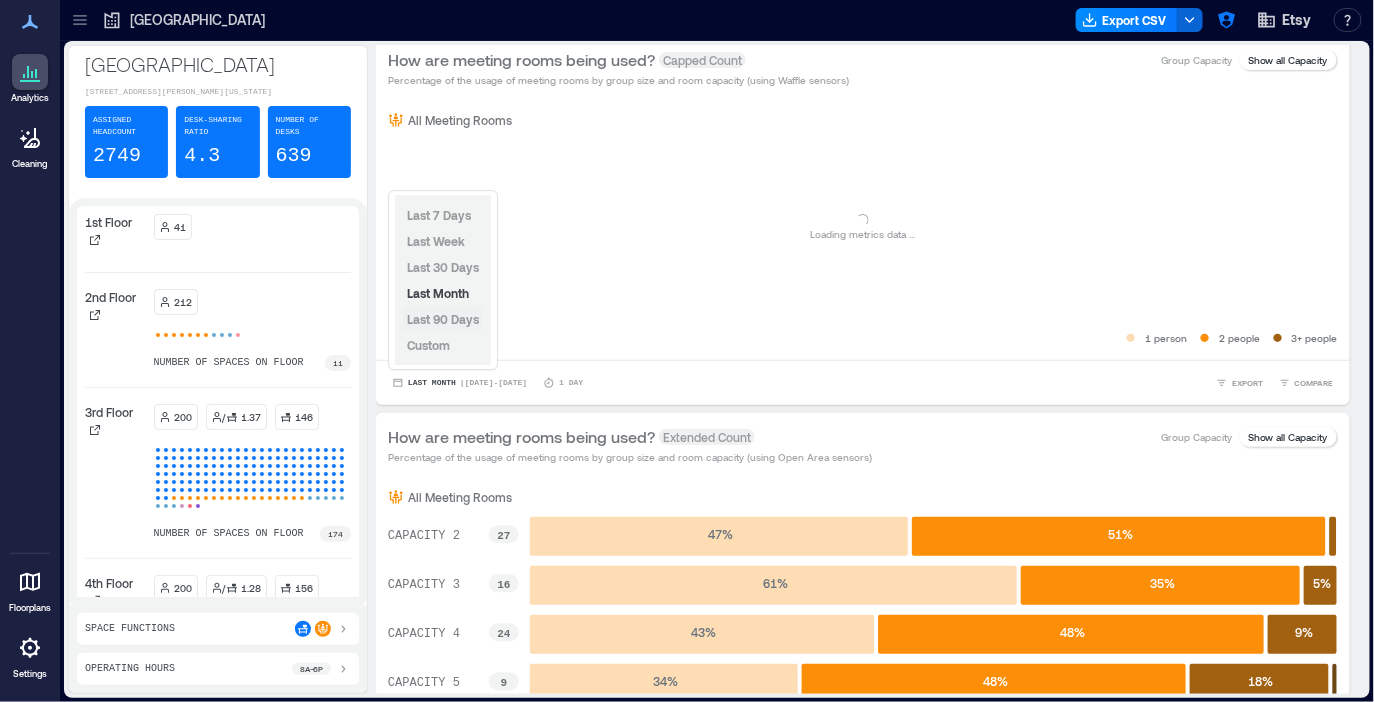 click on "Last 90 Days" at bounding box center (443, 319) 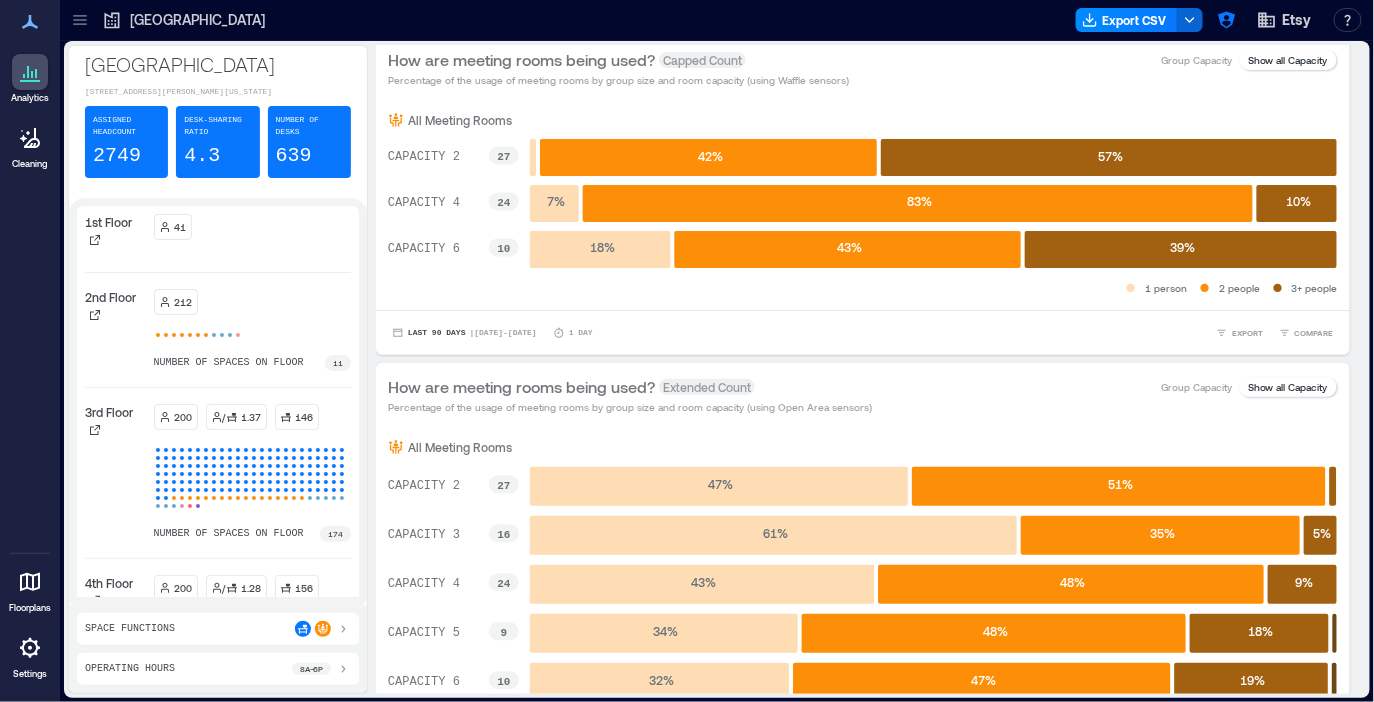 click on "Last 90 Days   |  Apr 22  -  Jul 20" at bounding box center (464, 333) 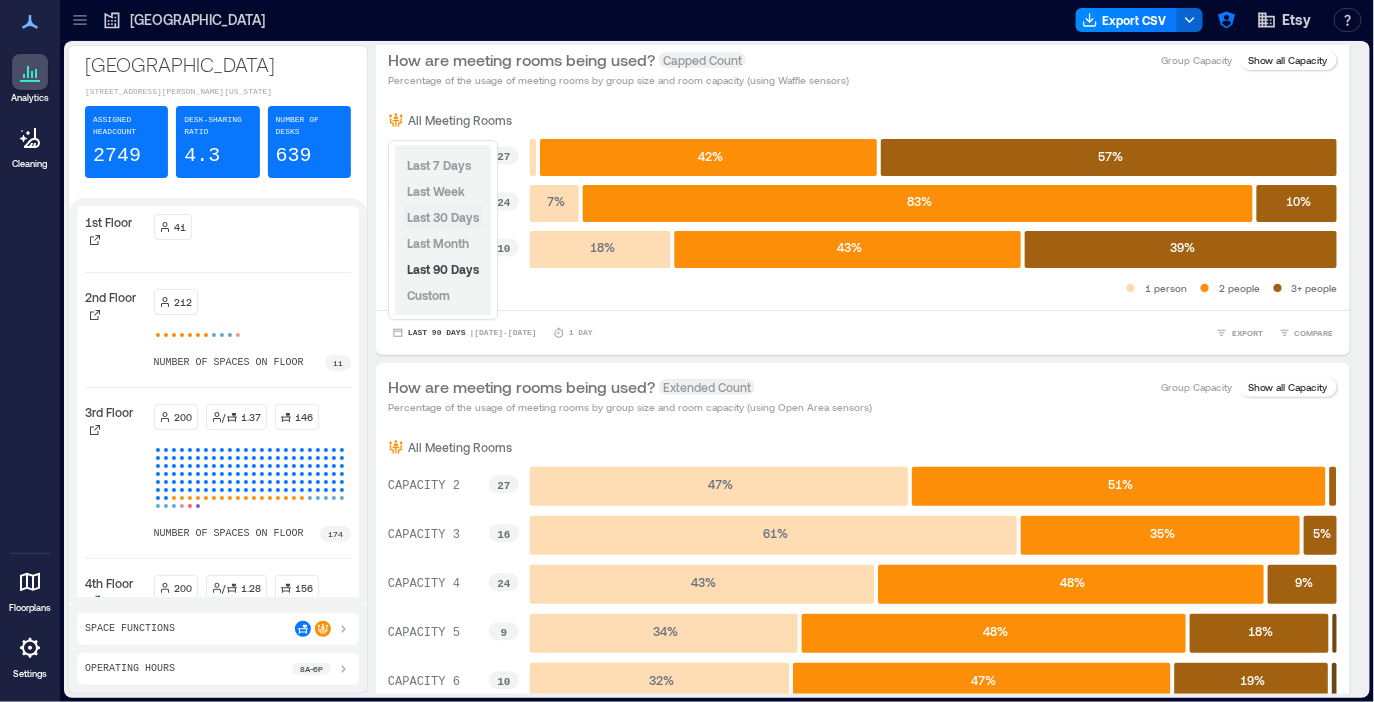 click on "Last 30 Days" at bounding box center [443, 217] 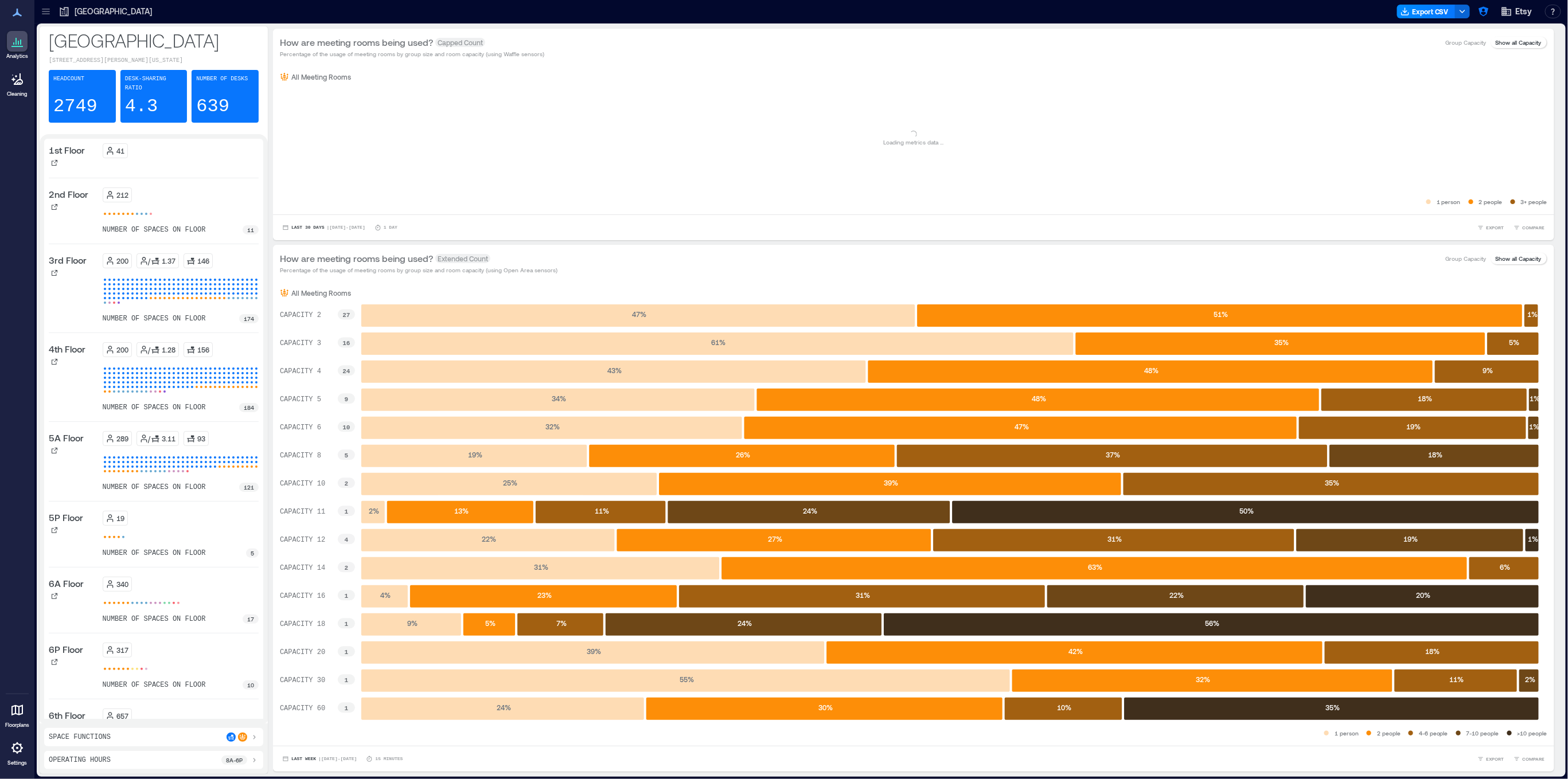 scroll, scrollTop: 437, scrollLeft: 0, axis: vertical 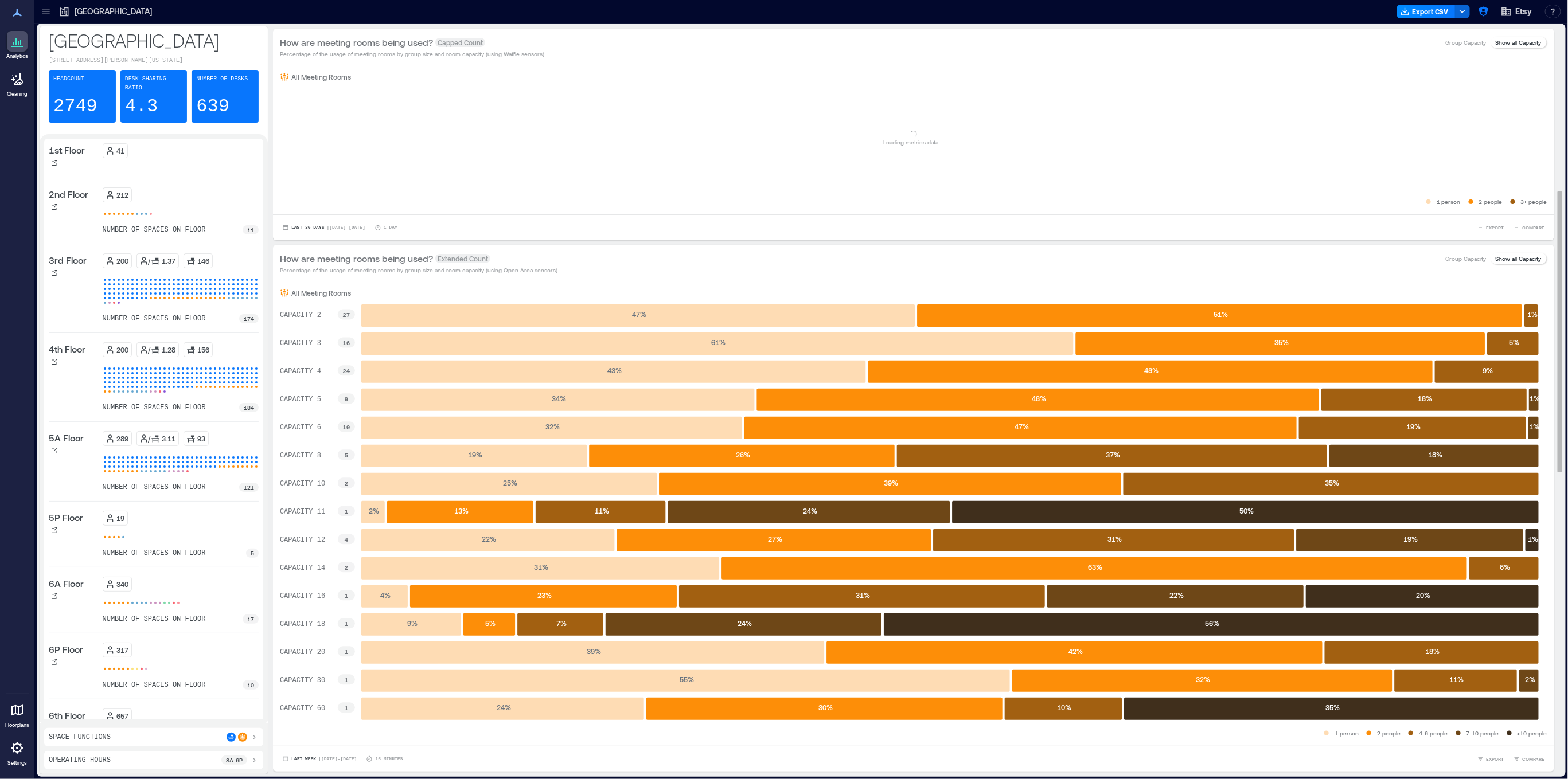 type 